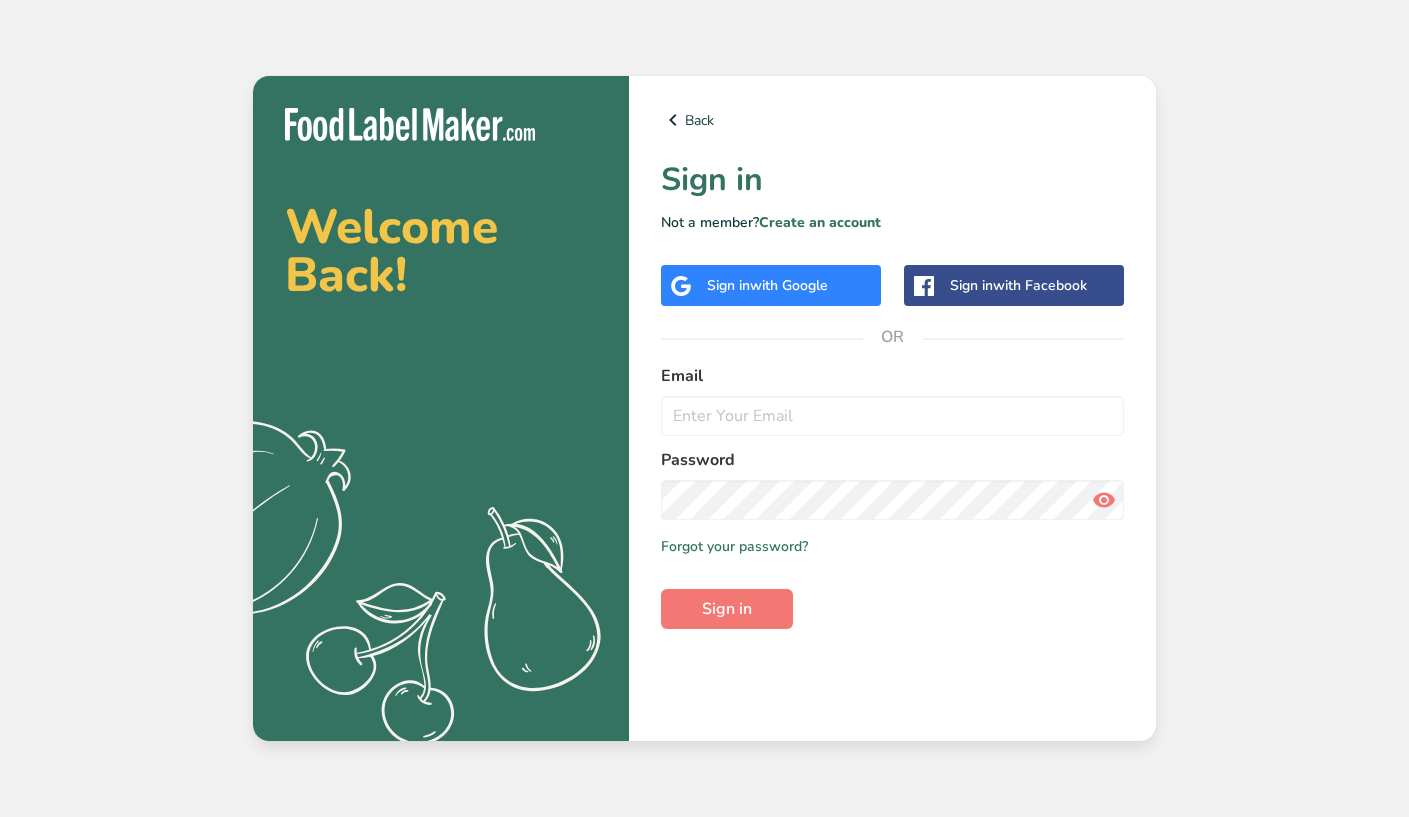 scroll, scrollTop: 0, scrollLeft: 0, axis: both 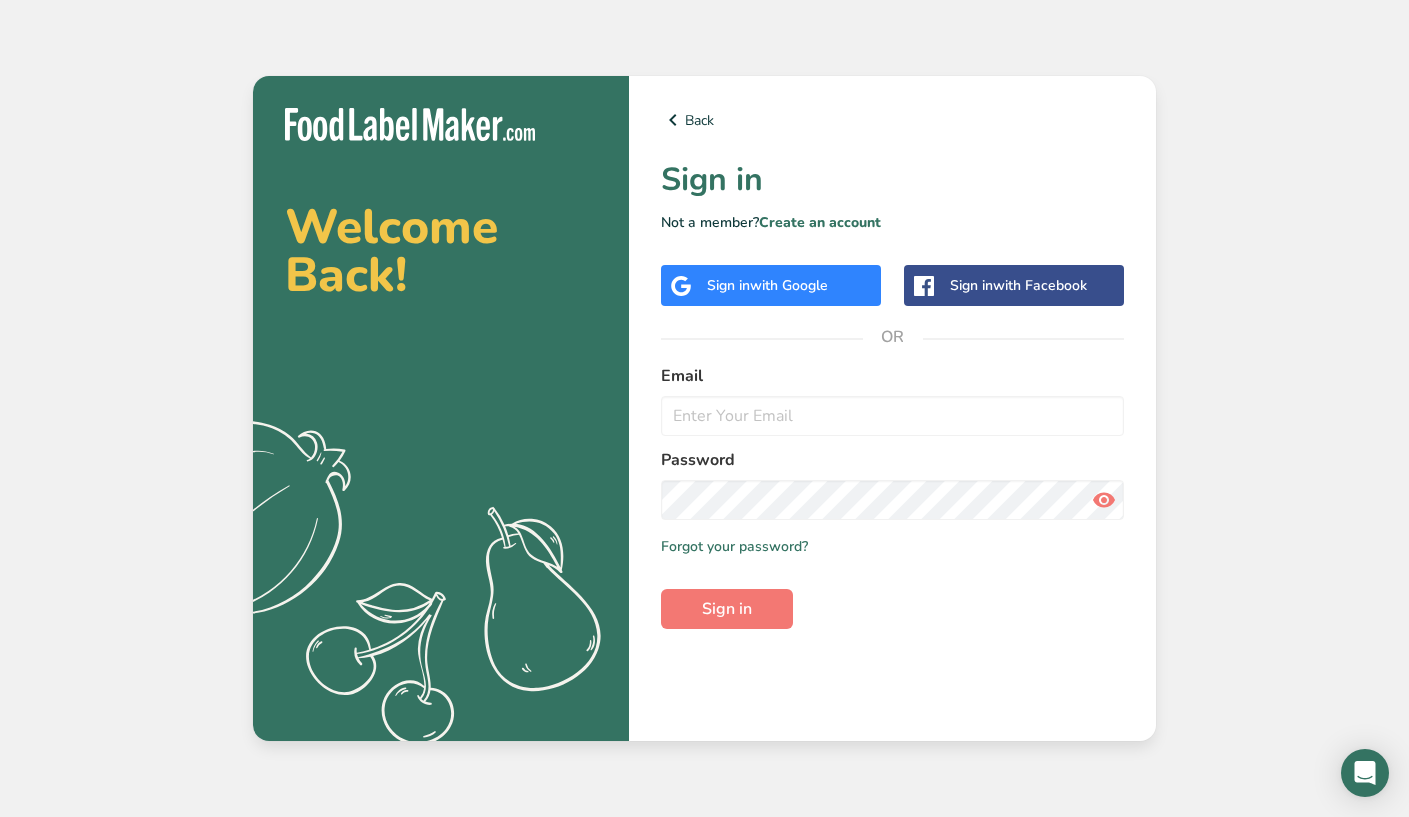 click on "with Google" at bounding box center (789, 285) 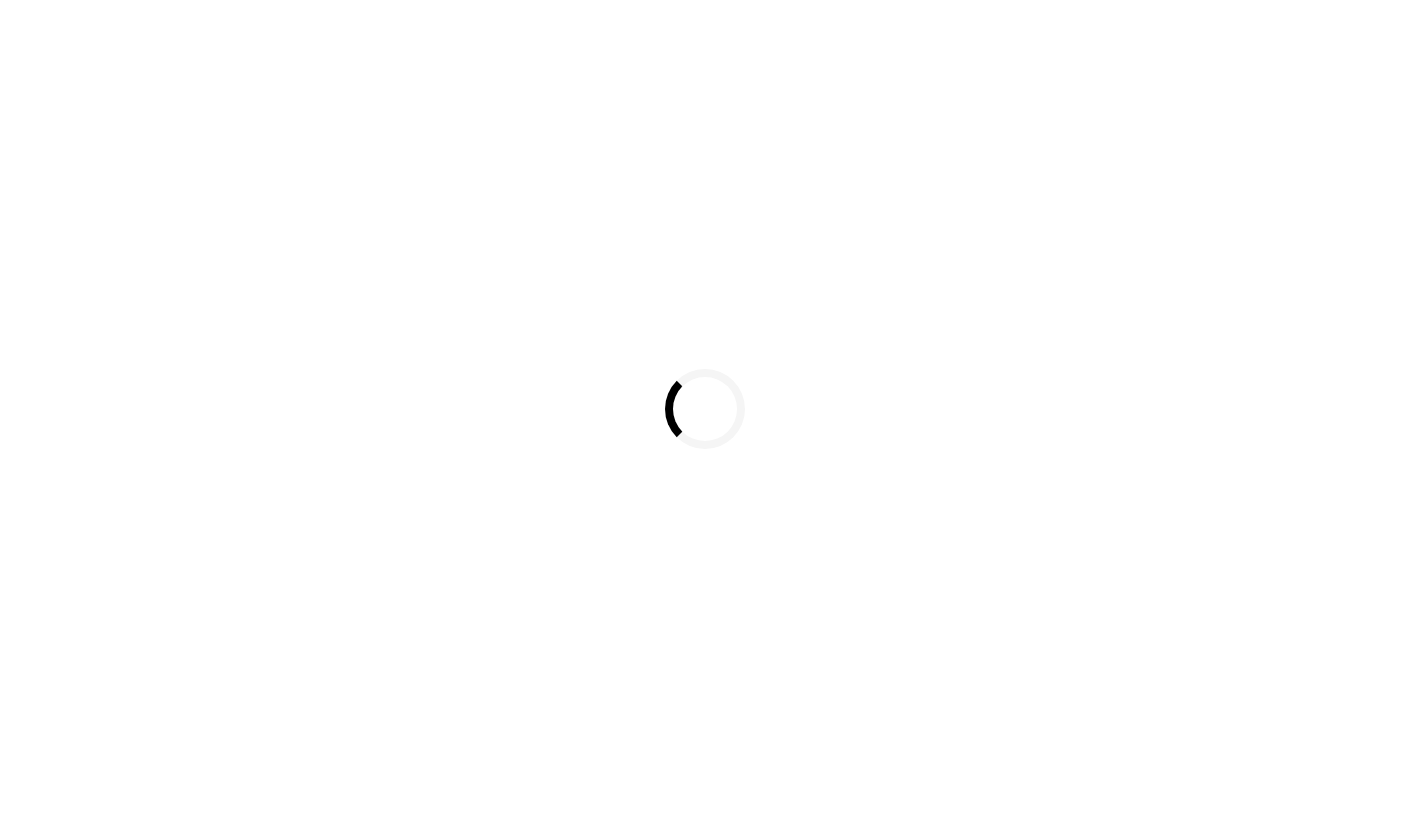 scroll, scrollTop: 0, scrollLeft: 0, axis: both 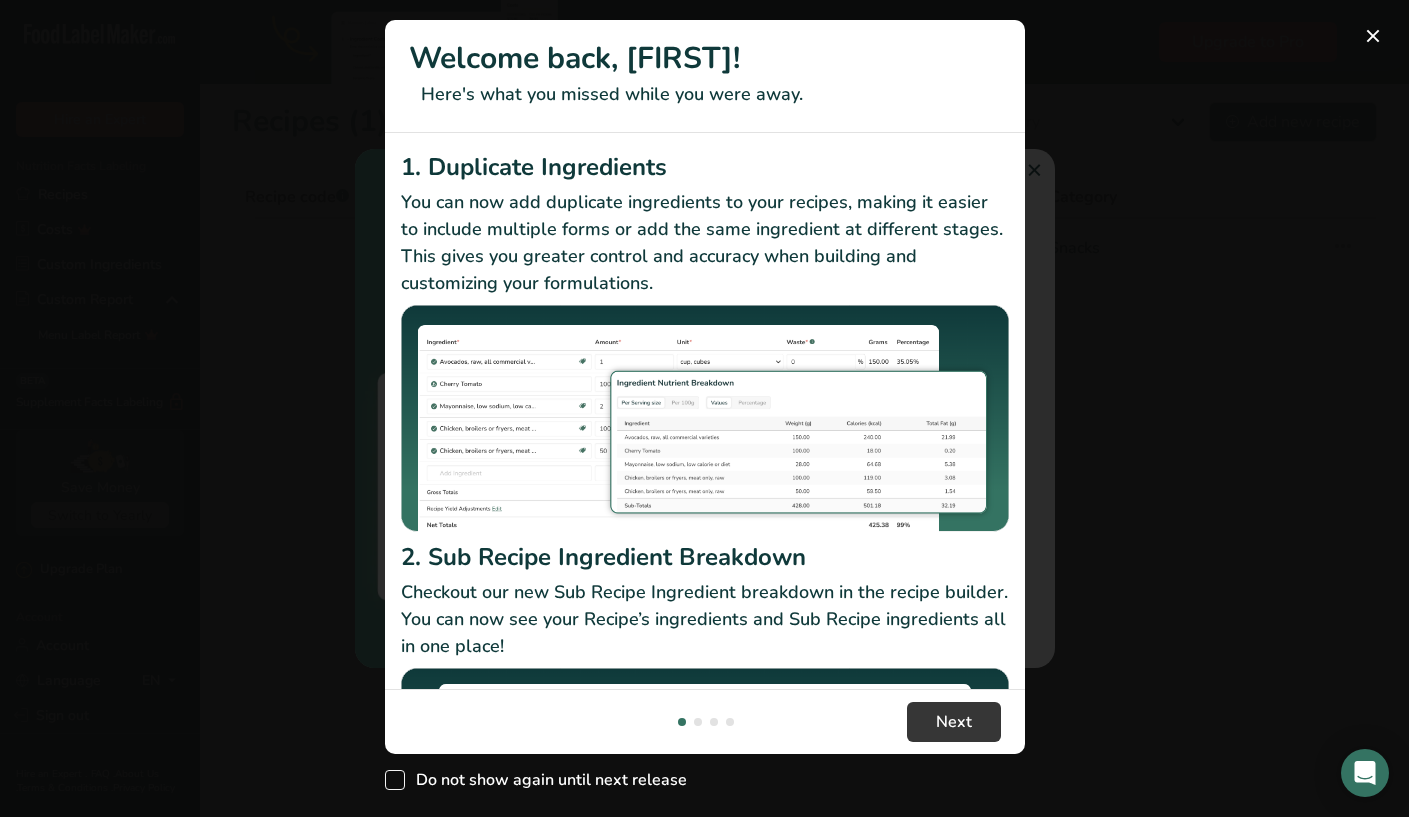 click at bounding box center [395, 780] 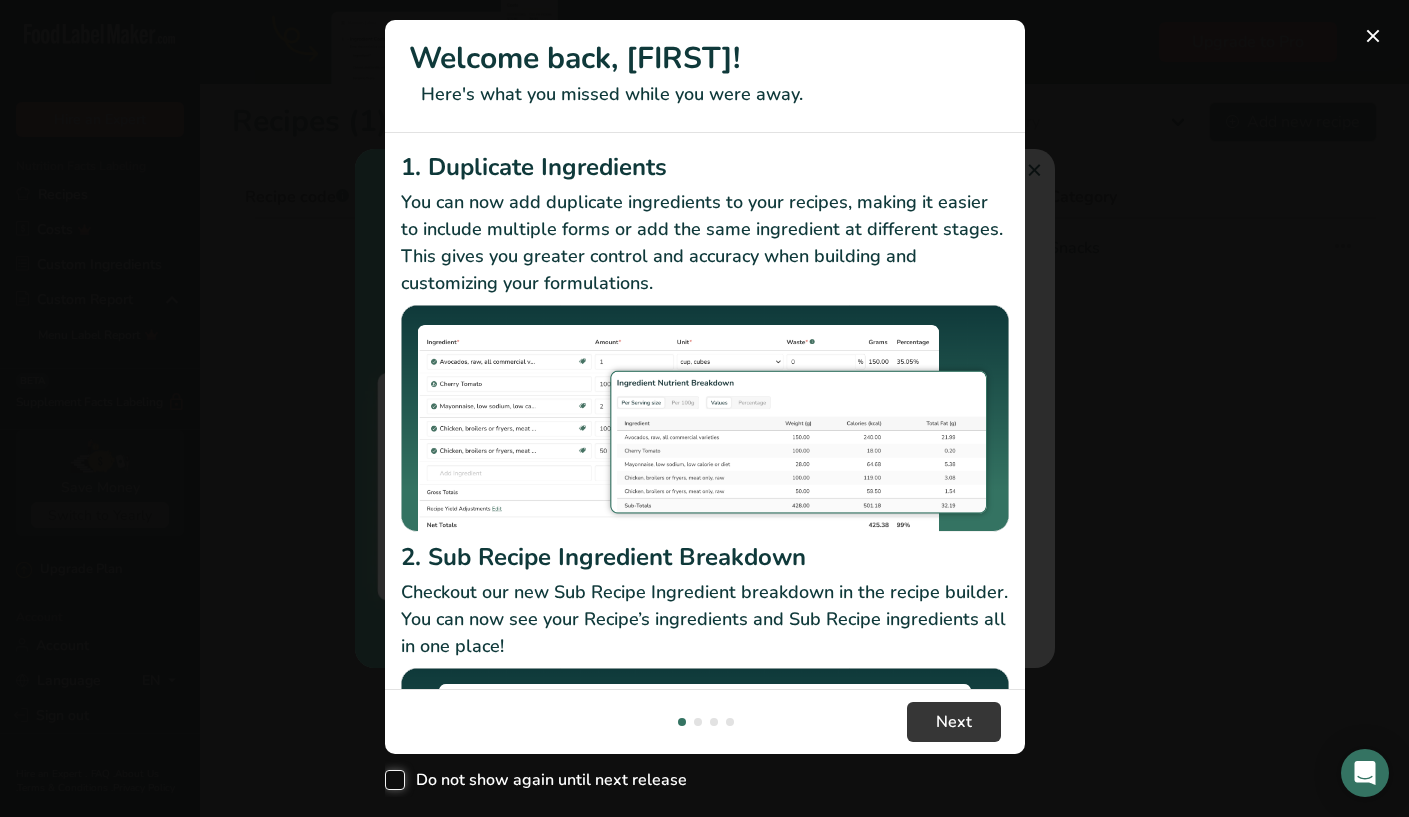click on "Do not show again until next release" at bounding box center (391, 780) 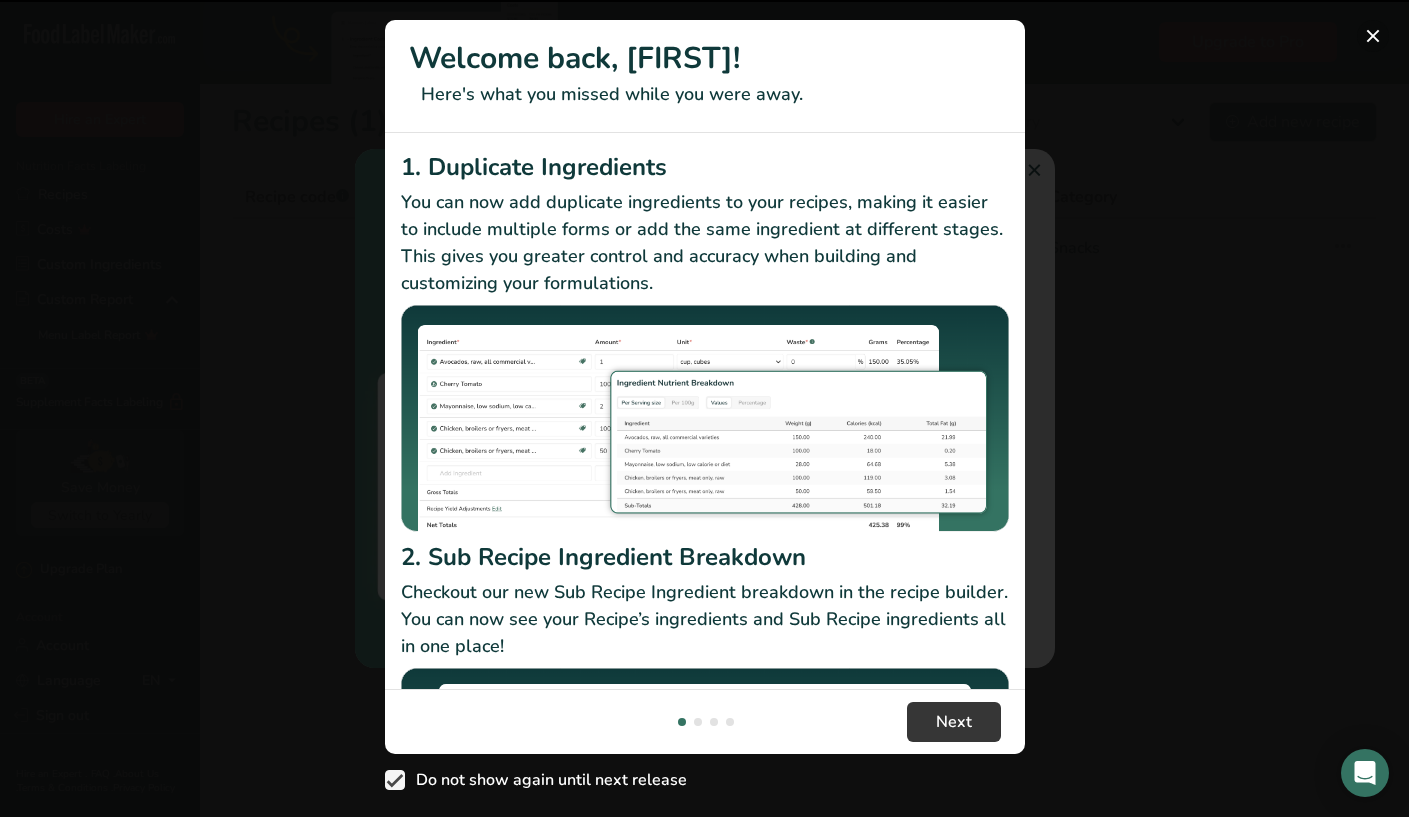 click at bounding box center [1373, 36] 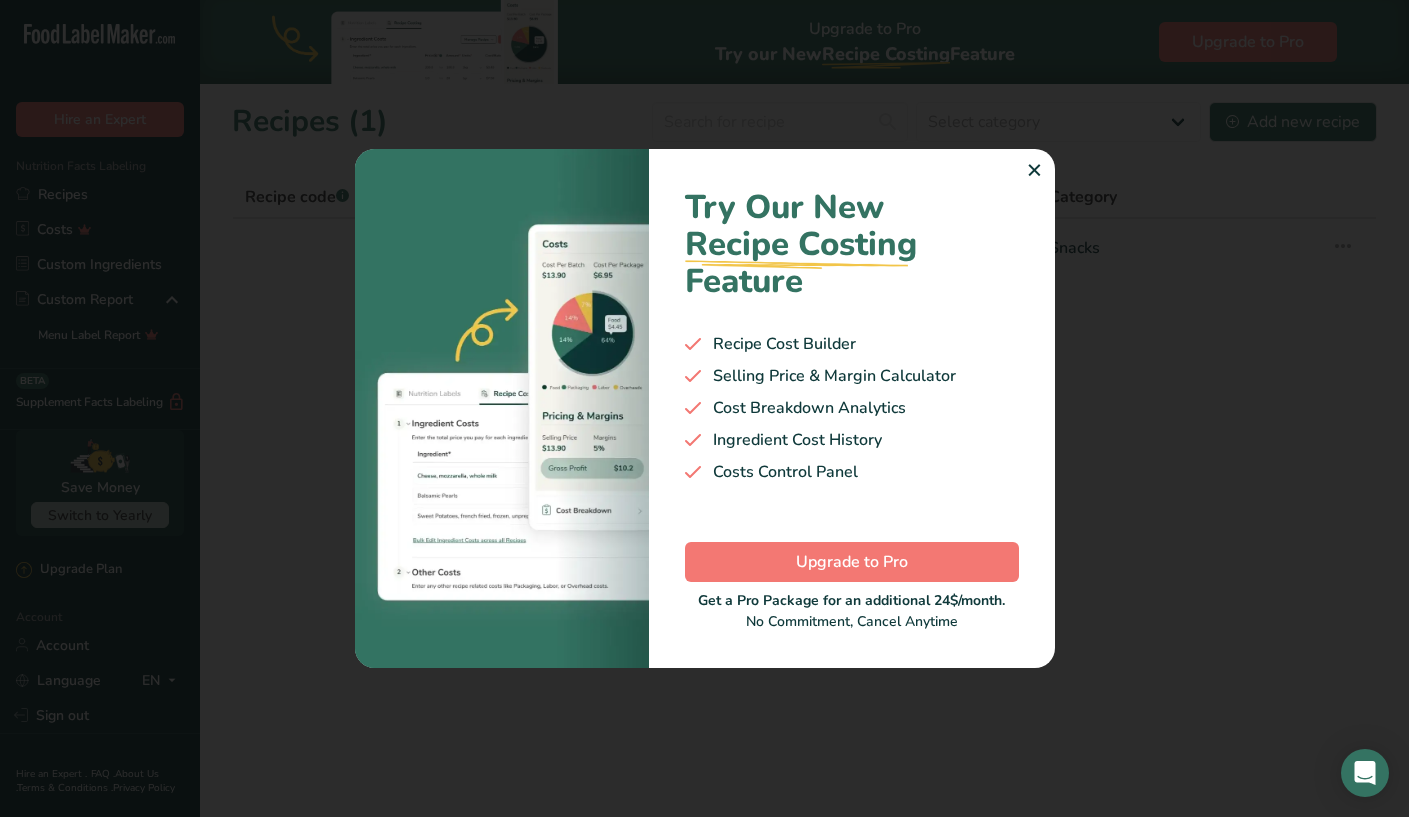click on "✕" at bounding box center [1034, 171] 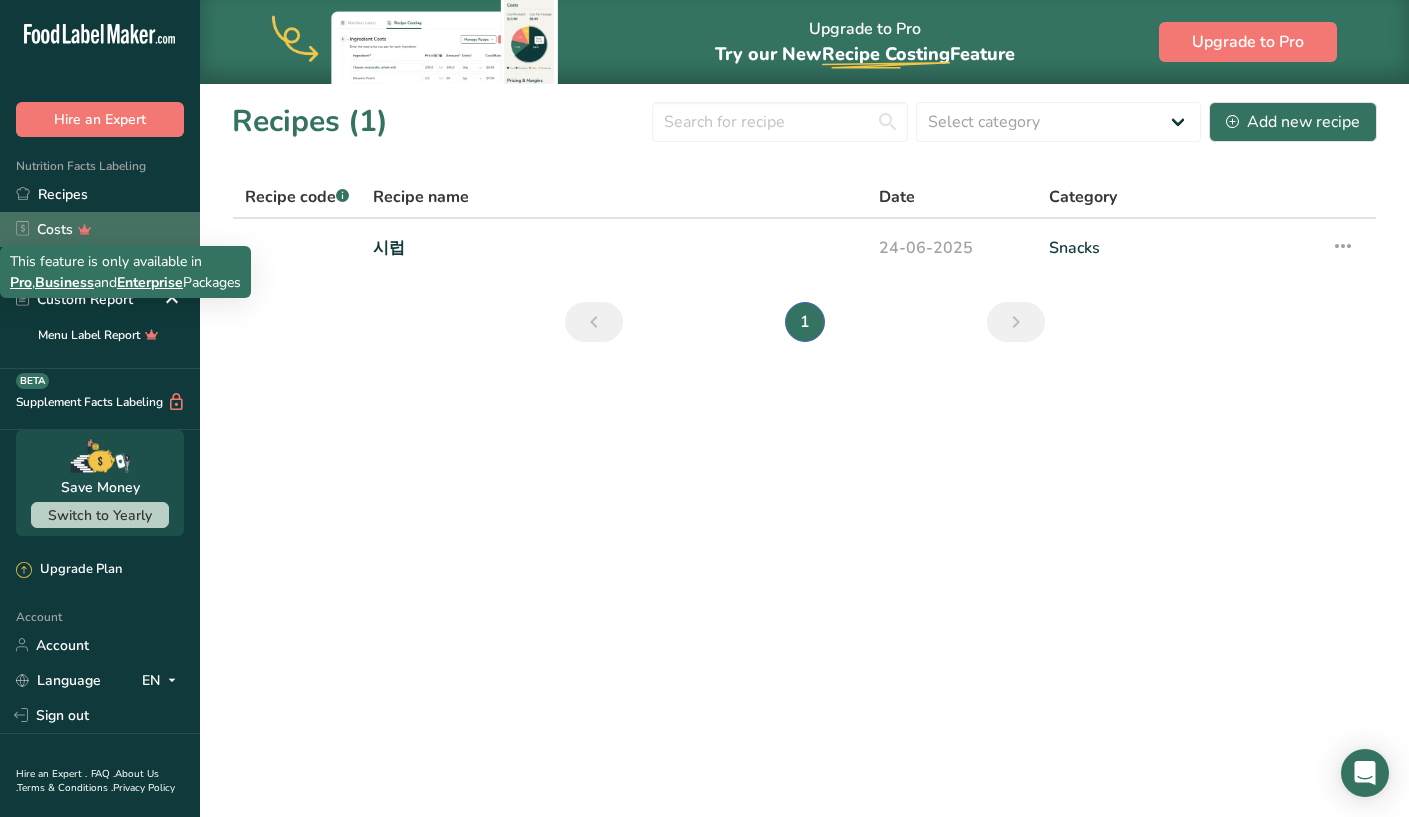 click 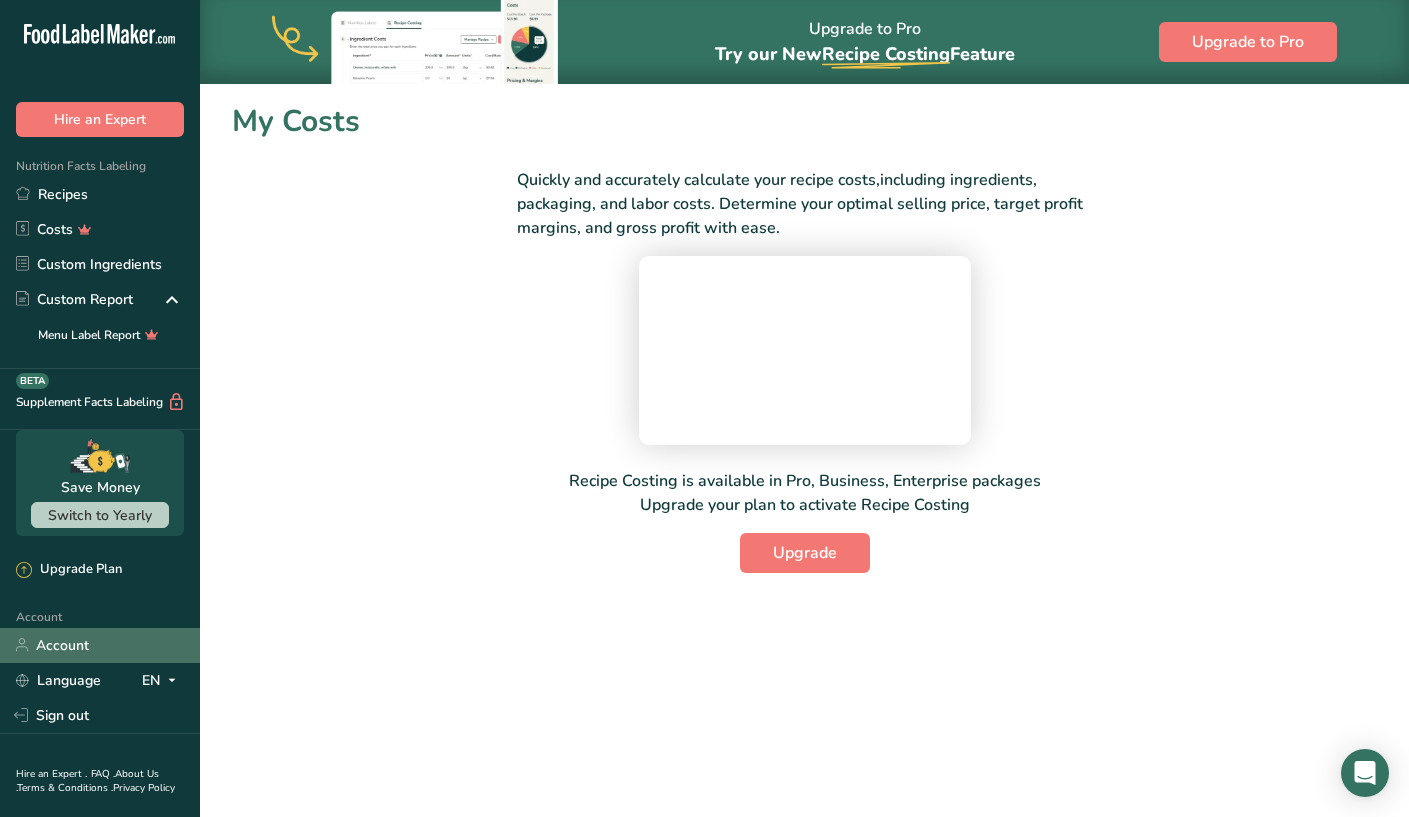 click on "Account" at bounding box center [100, 645] 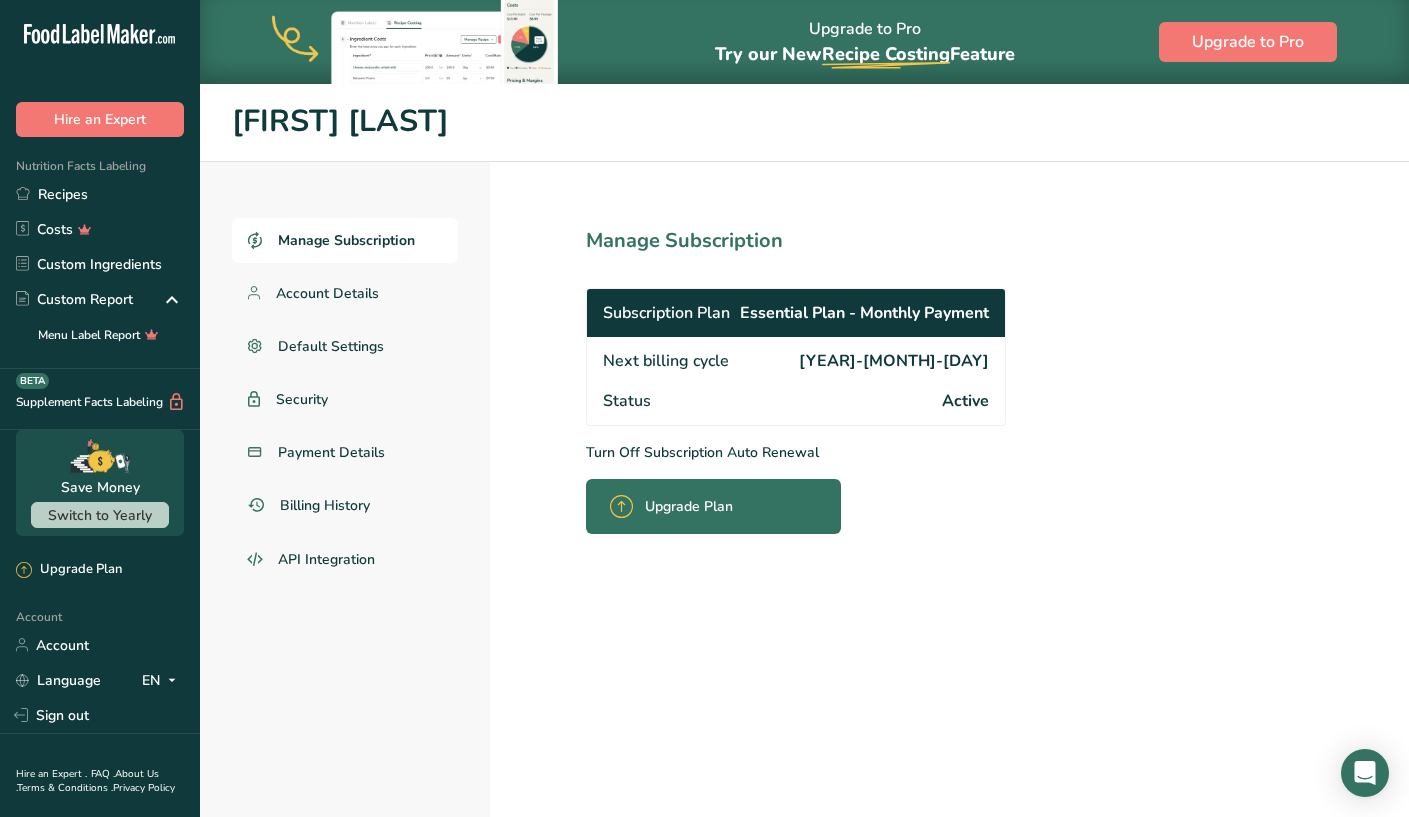 click on "Next billing cycle
[YEAR]-[MONTH]-[DAY]" at bounding box center [796, 359] 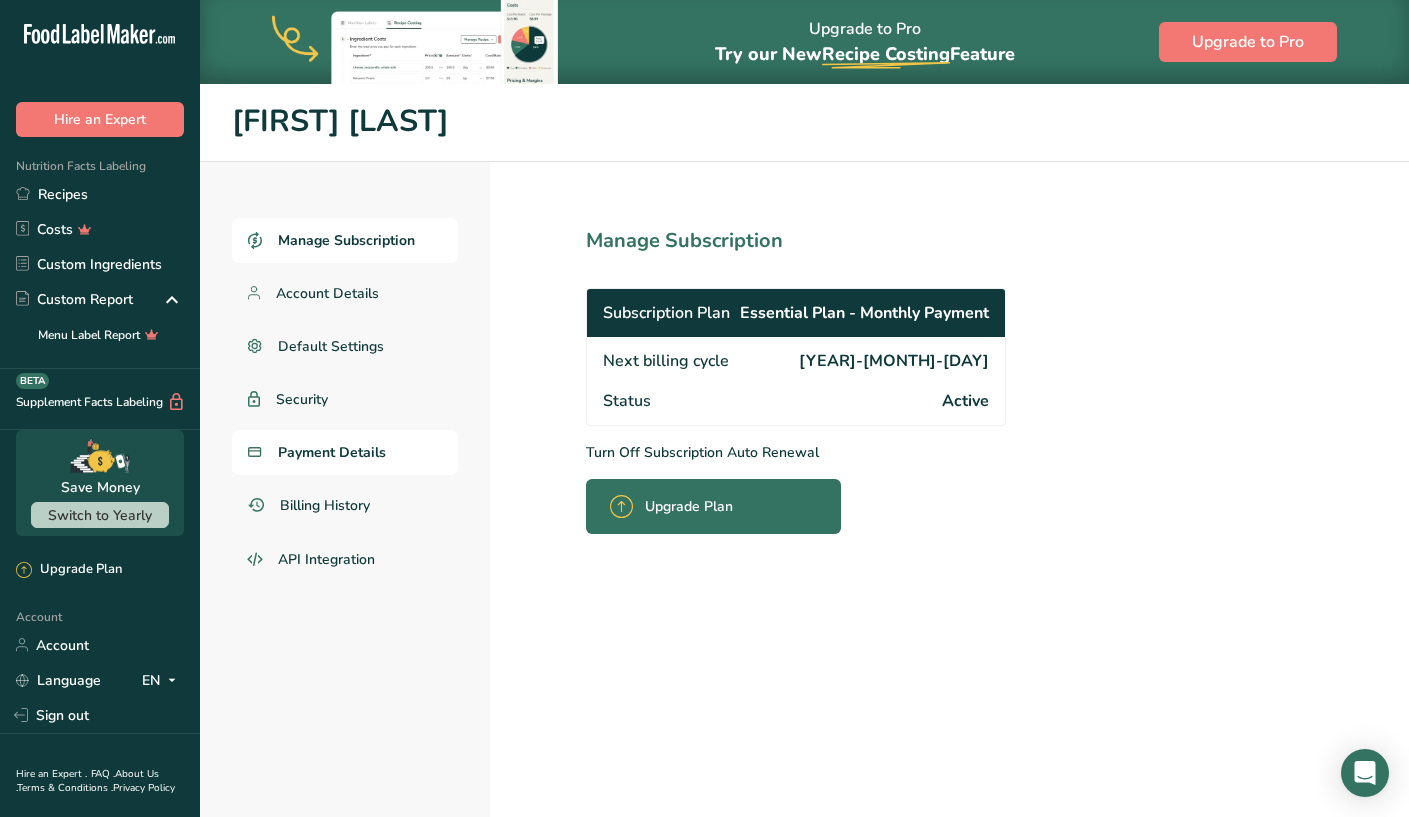 click on "Payment Details" at bounding box center (332, 452) 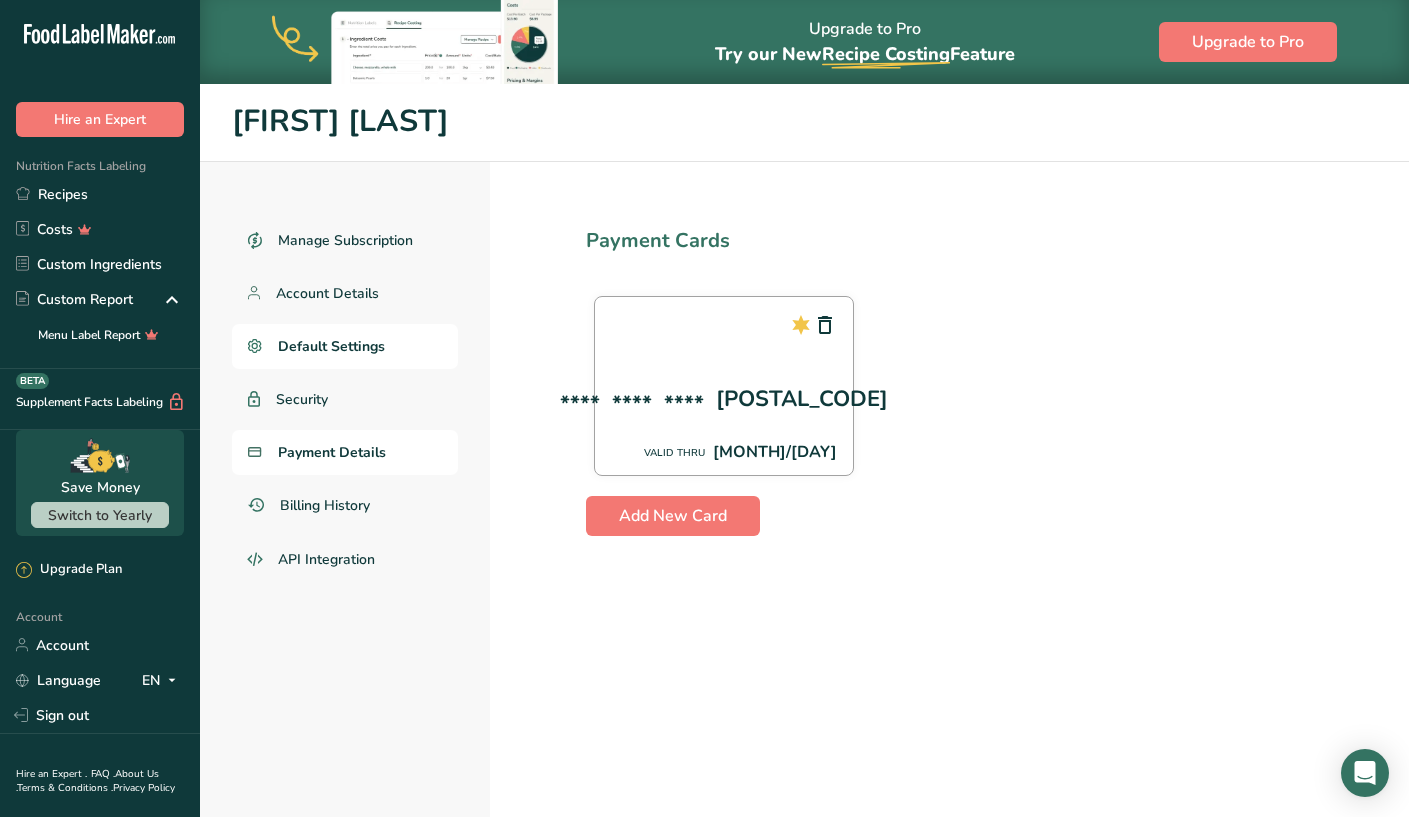 click on "Default Settings" at bounding box center [331, 346] 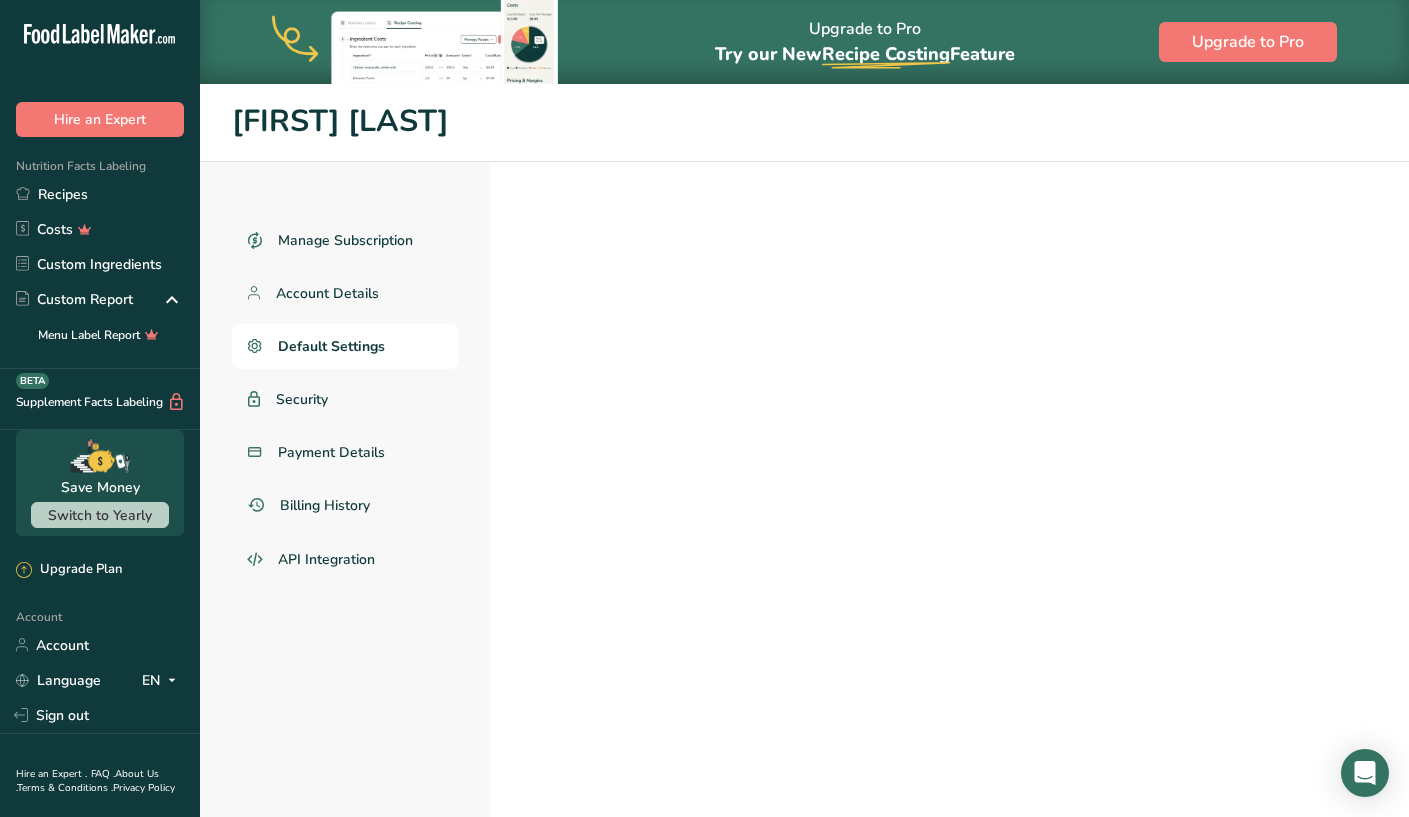 select 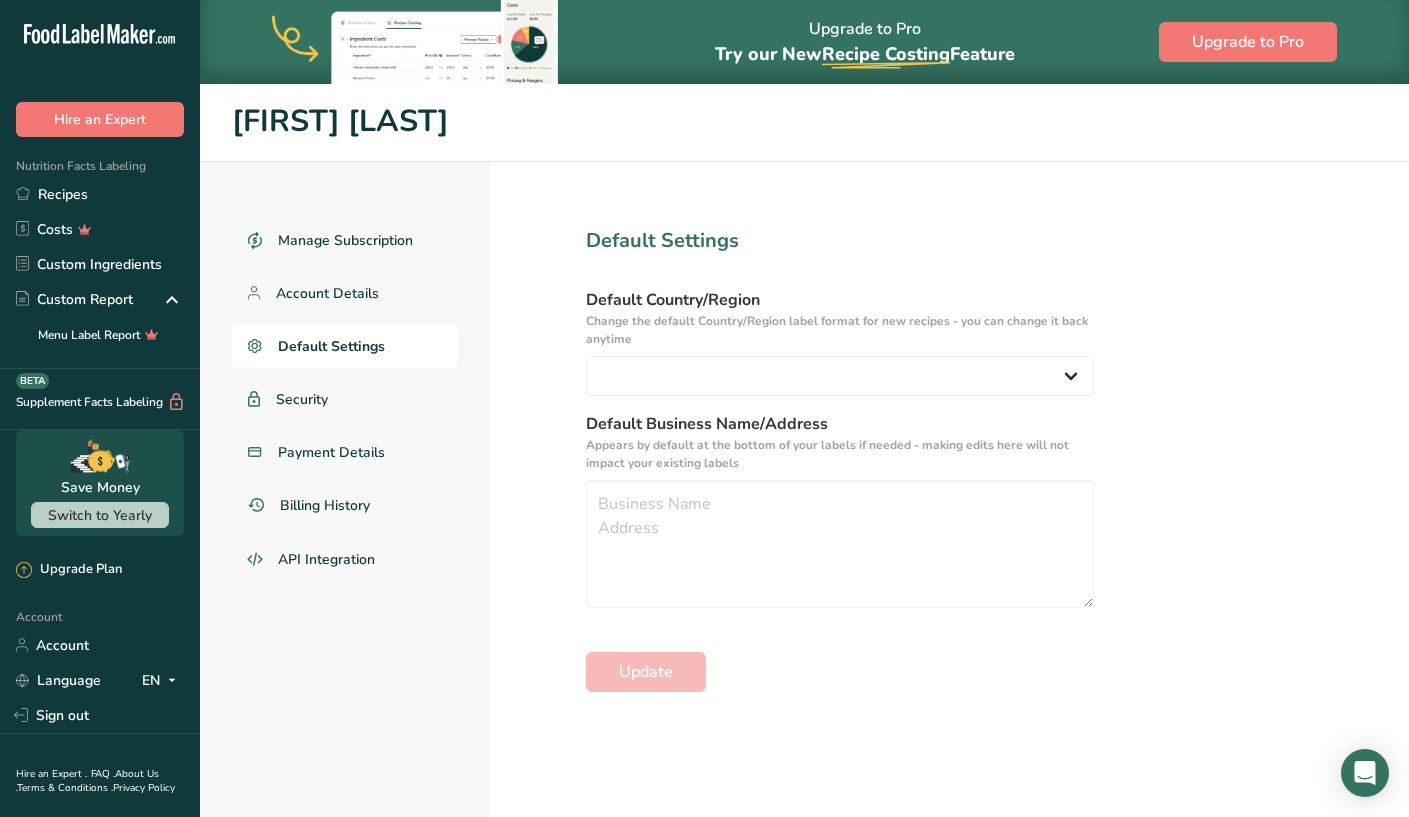 click on "Manage Subscription
Account Details
Default Settings
Security
Payment Details
Billing History
API Integration" at bounding box center (345, 401) 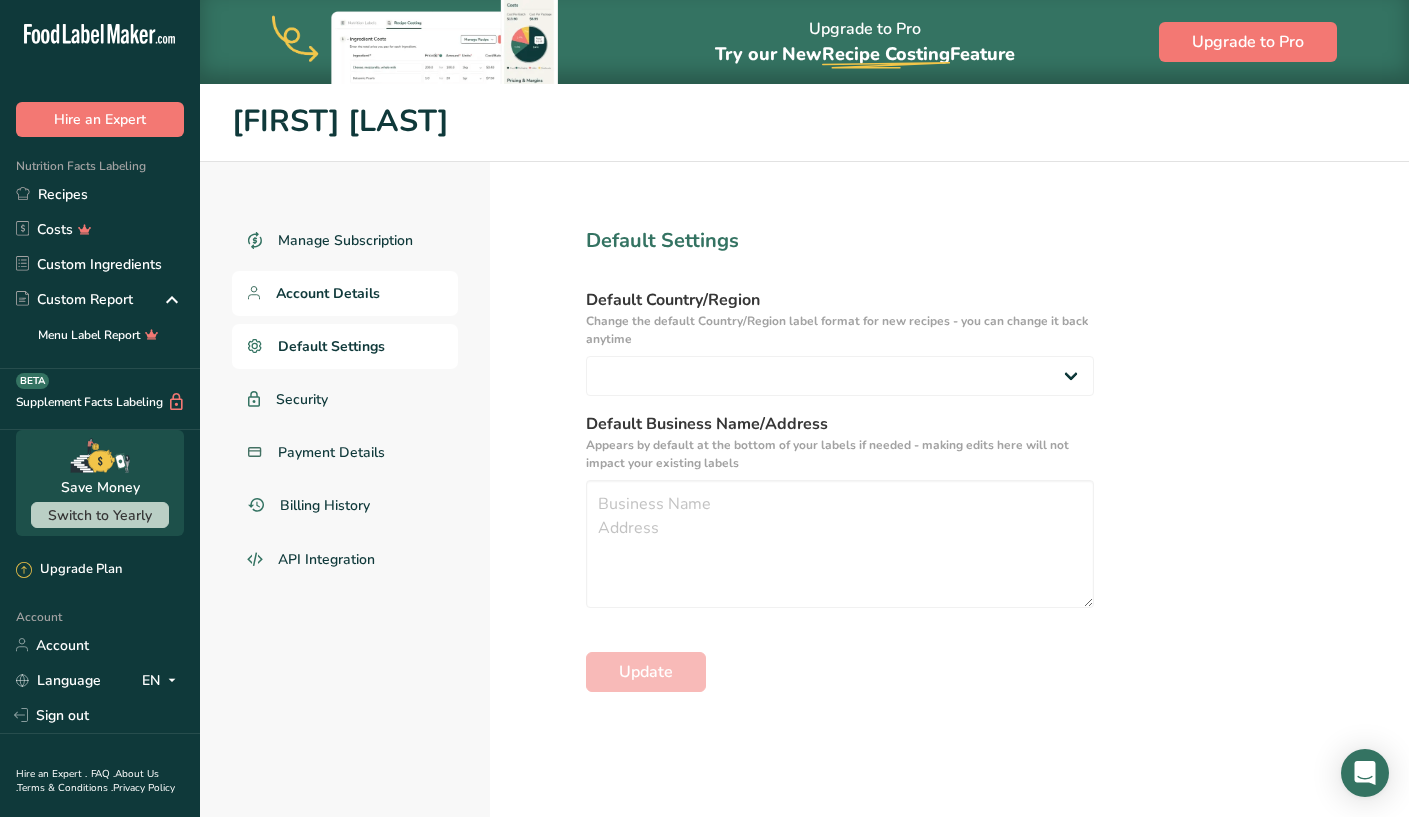 click on "Account Details" at bounding box center [328, 293] 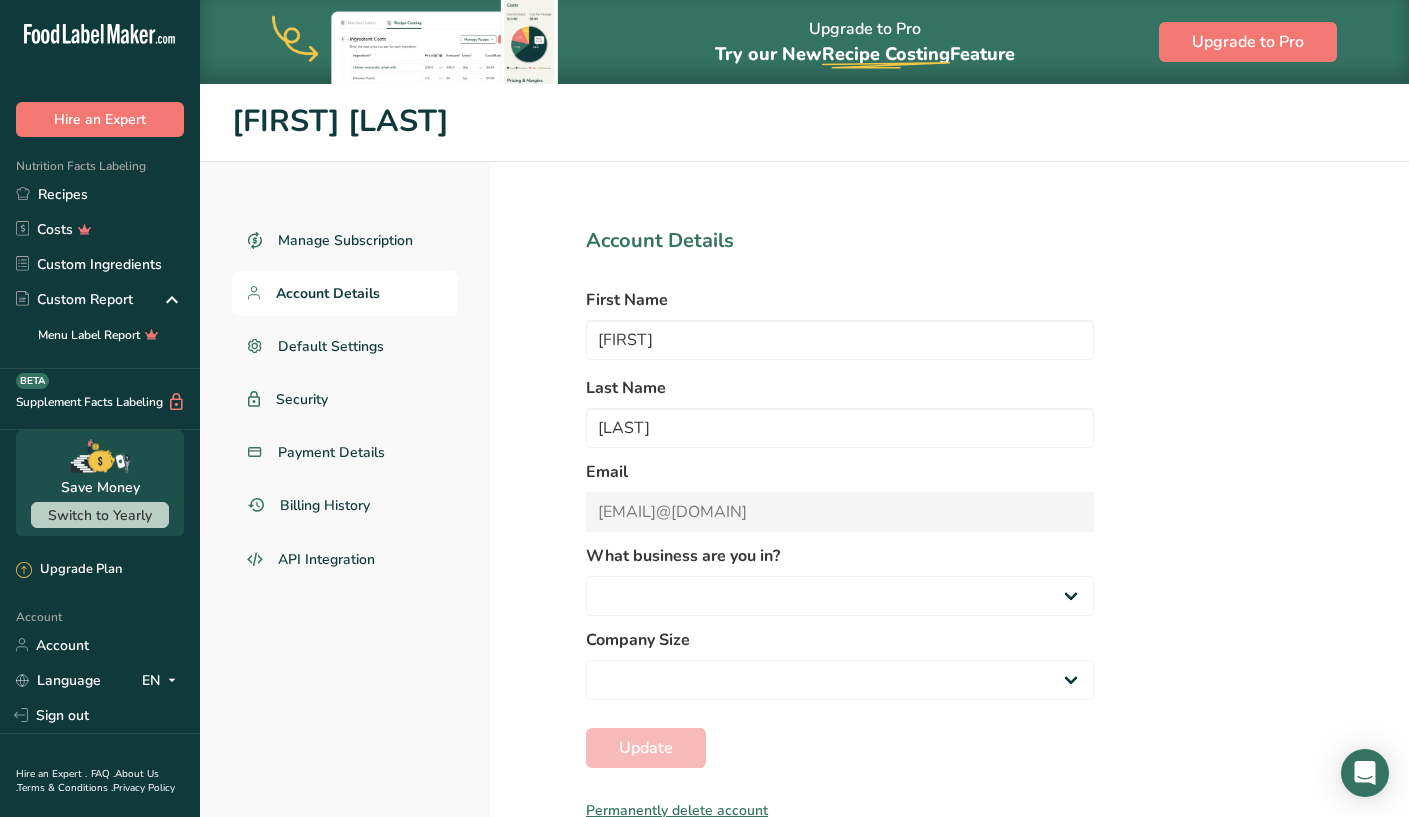 select on "2" 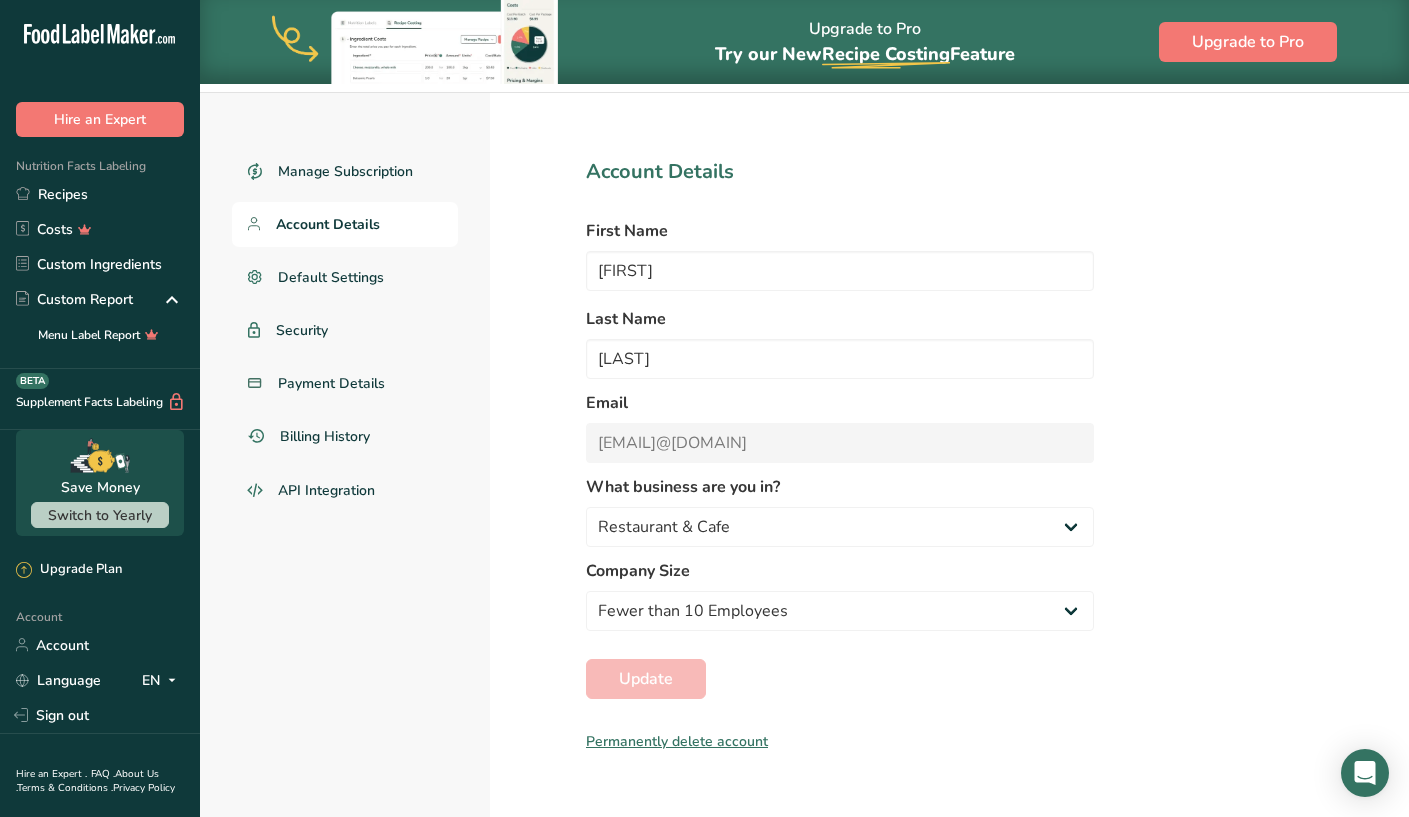 scroll, scrollTop: 83, scrollLeft: 0, axis: vertical 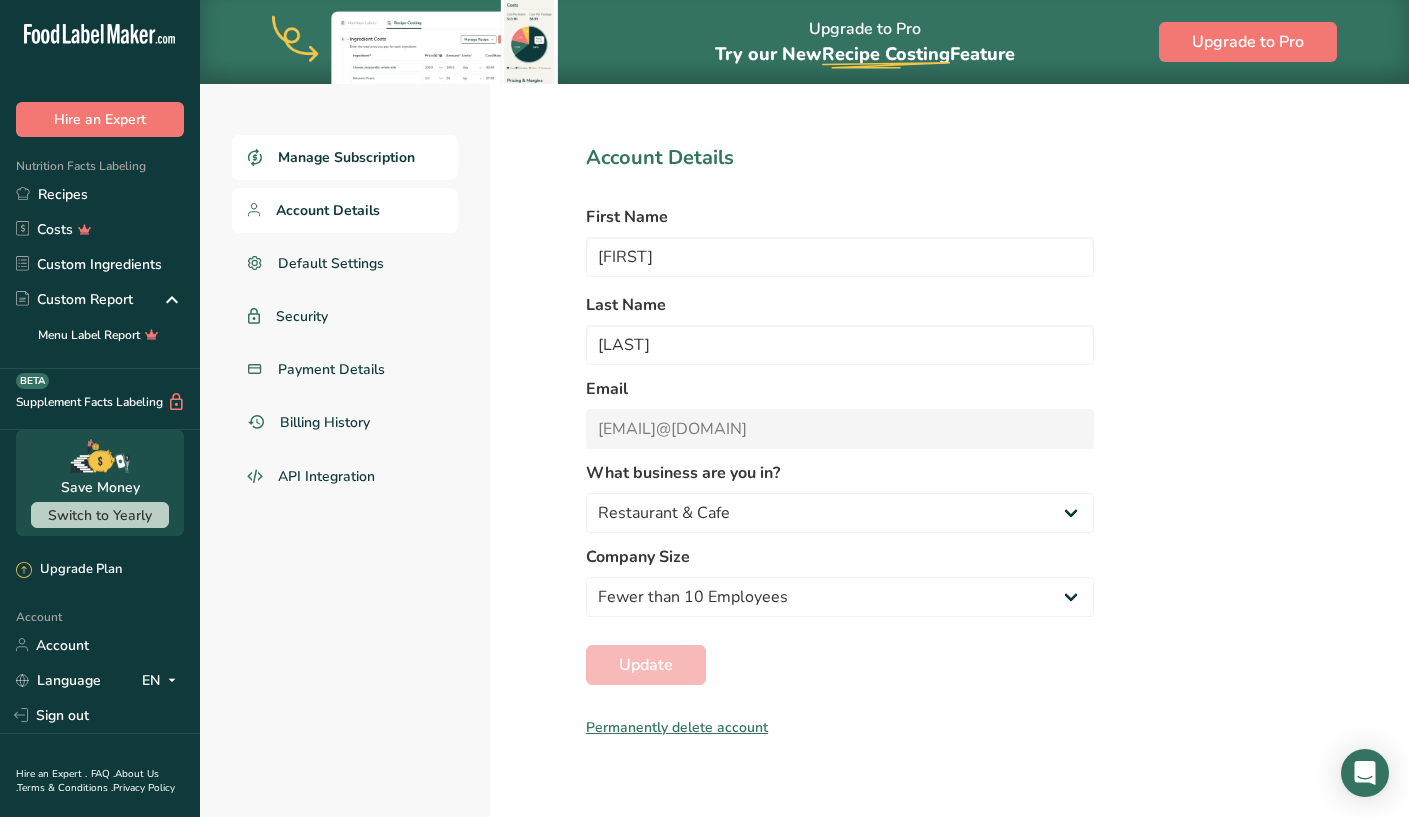 click on "Manage Subscription" at bounding box center (345, 157) 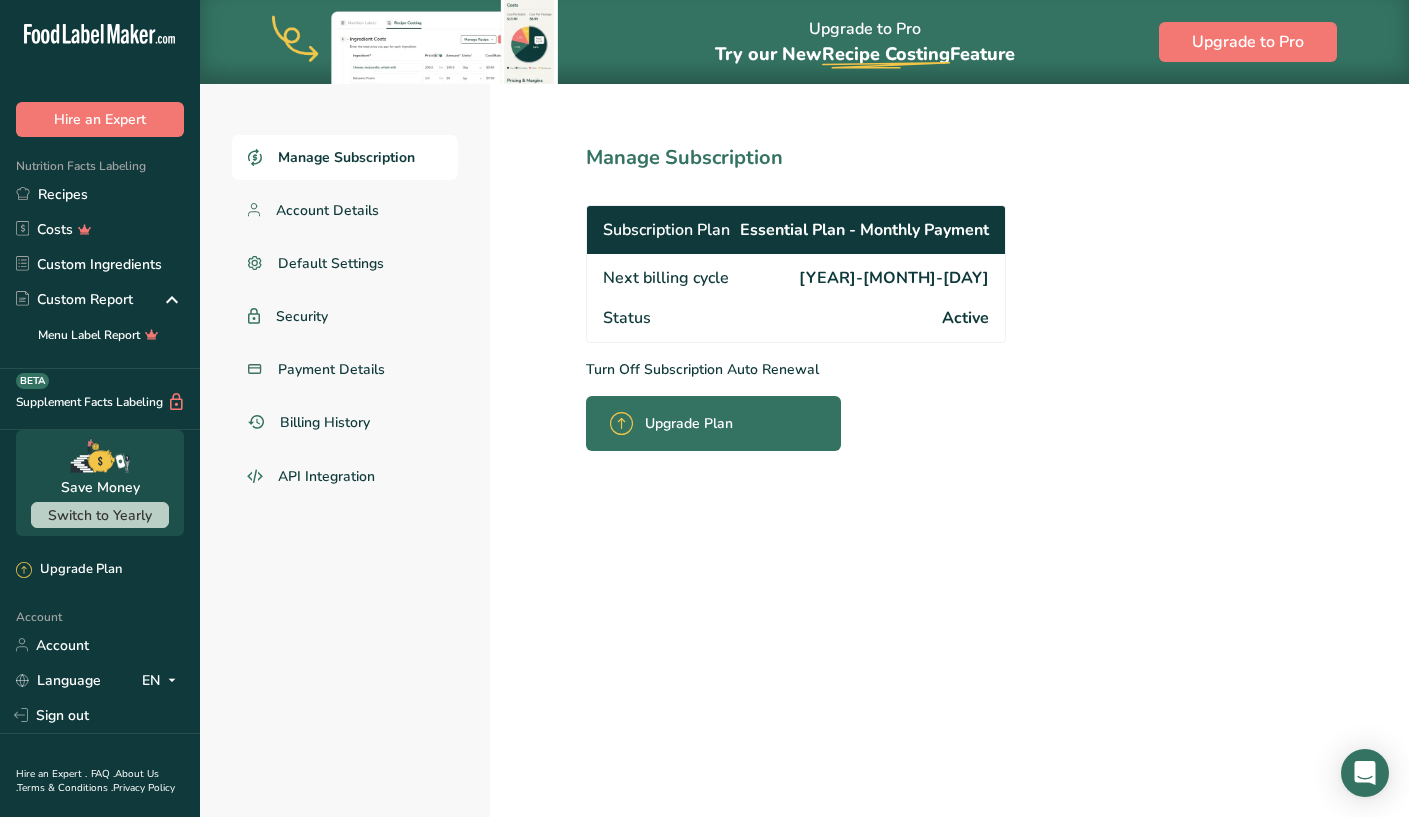 click on "[YEAR]-[MONTH]-[DAY]" at bounding box center (894, 278) 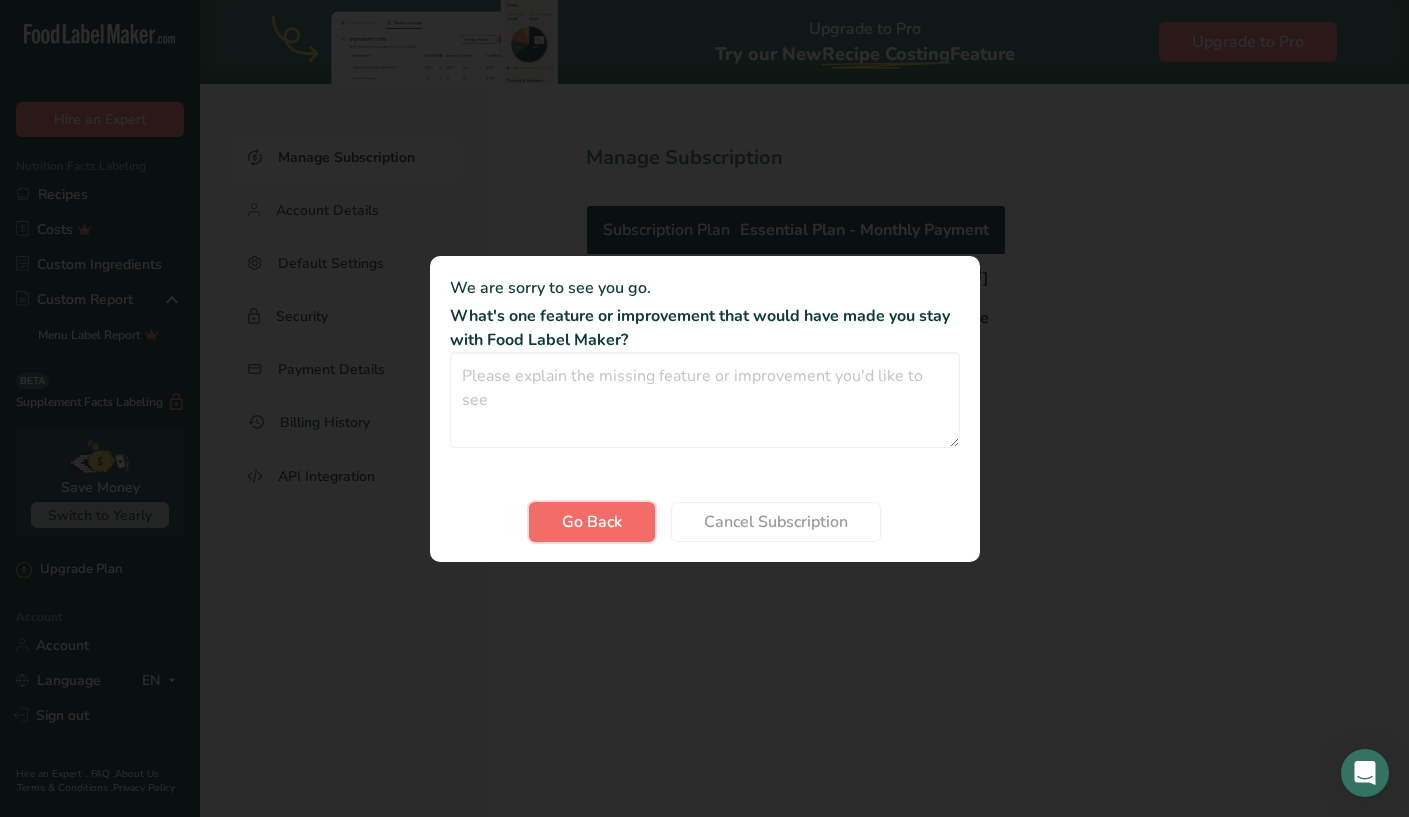 click on "Go Back" at bounding box center [592, 522] 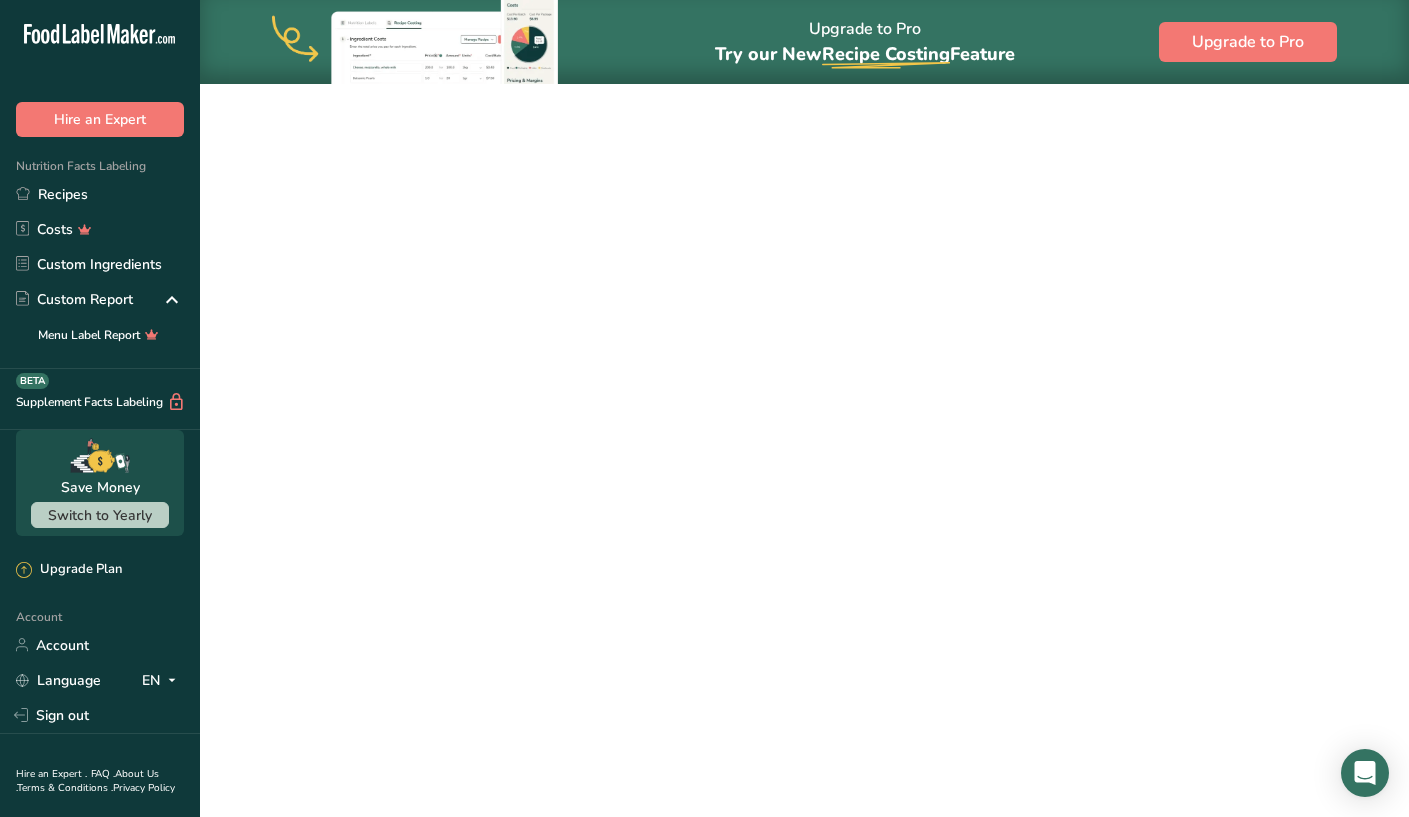 scroll, scrollTop: 0, scrollLeft: 0, axis: both 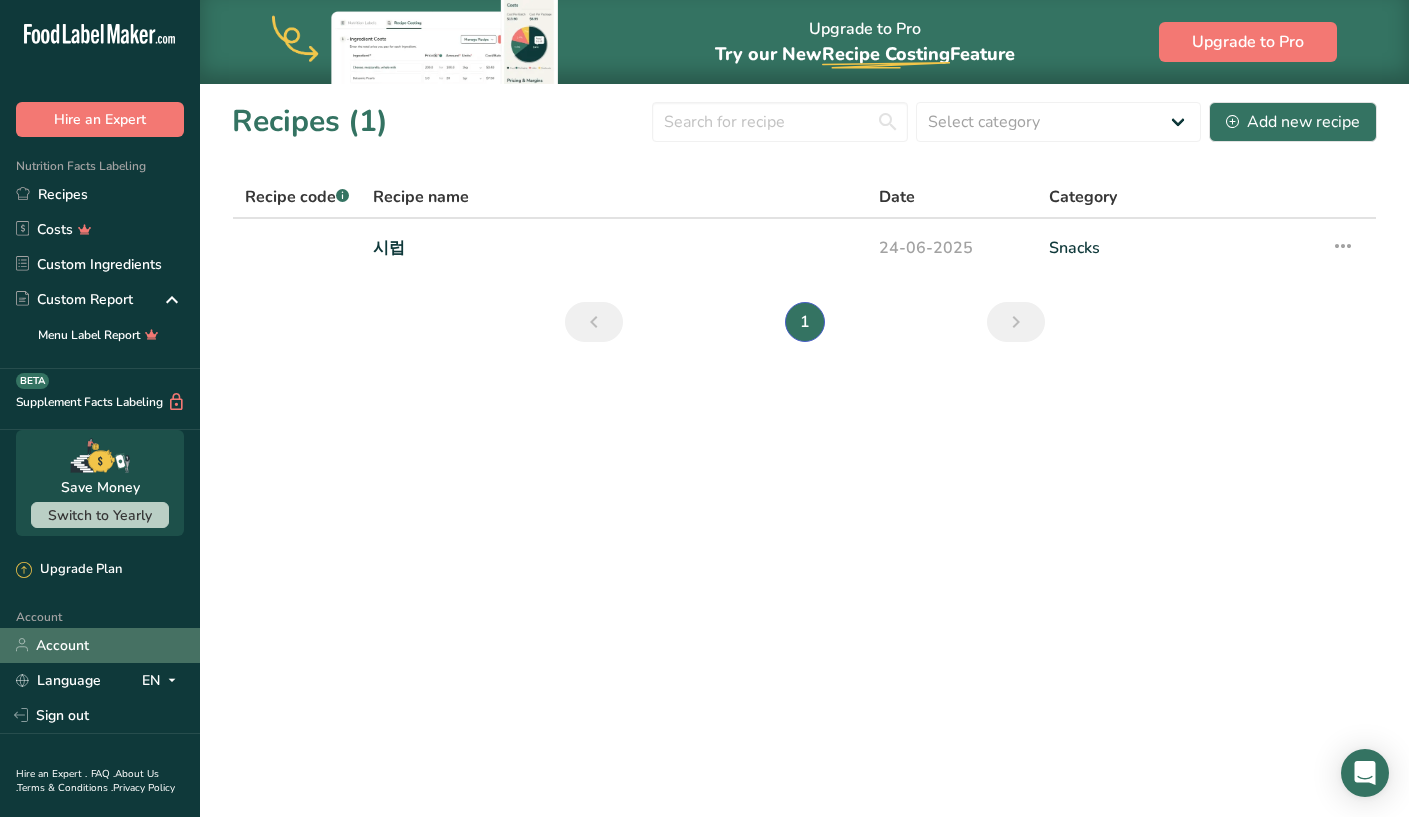click on "Account" at bounding box center (100, 645) 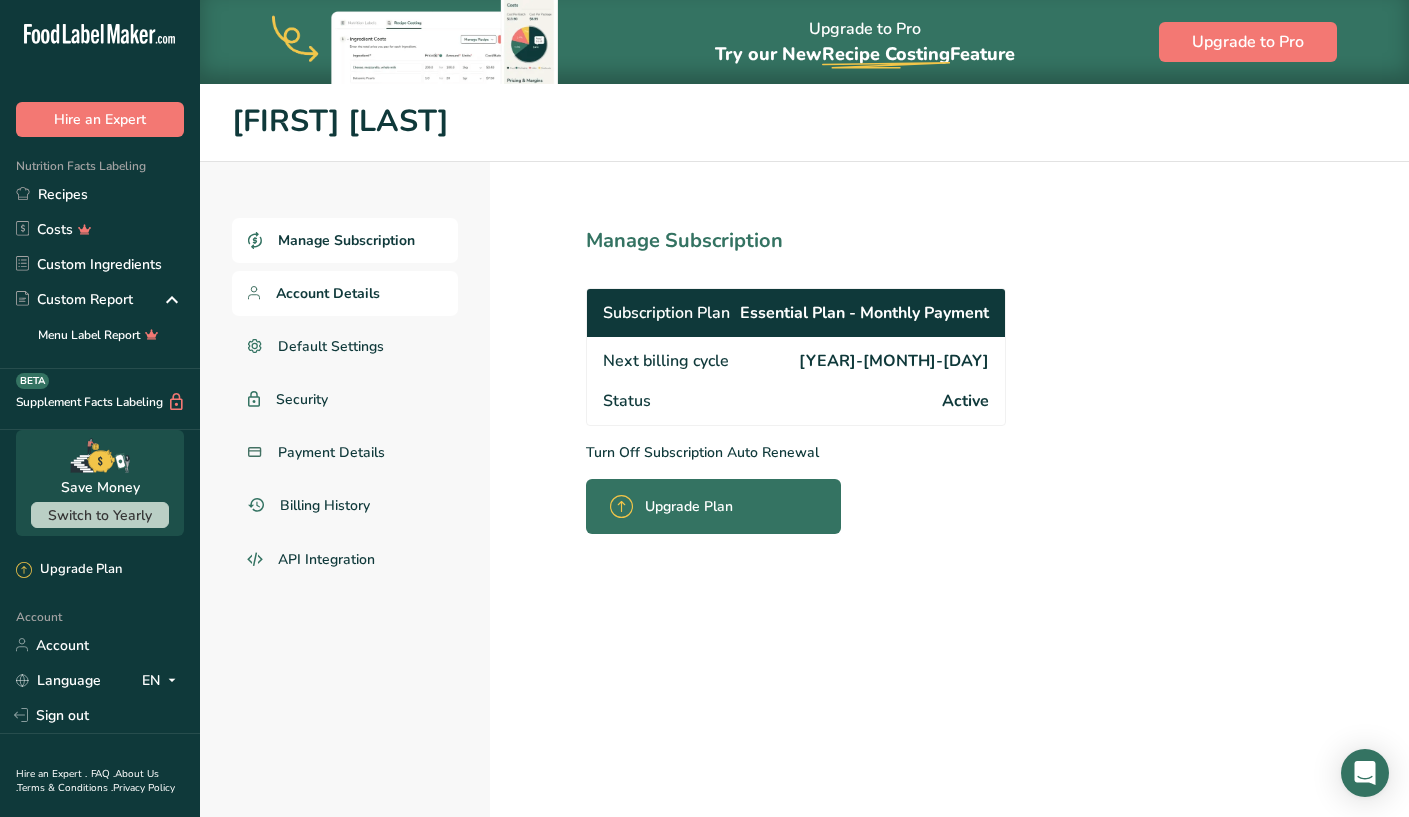 click on "Account Details" at bounding box center [345, 293] 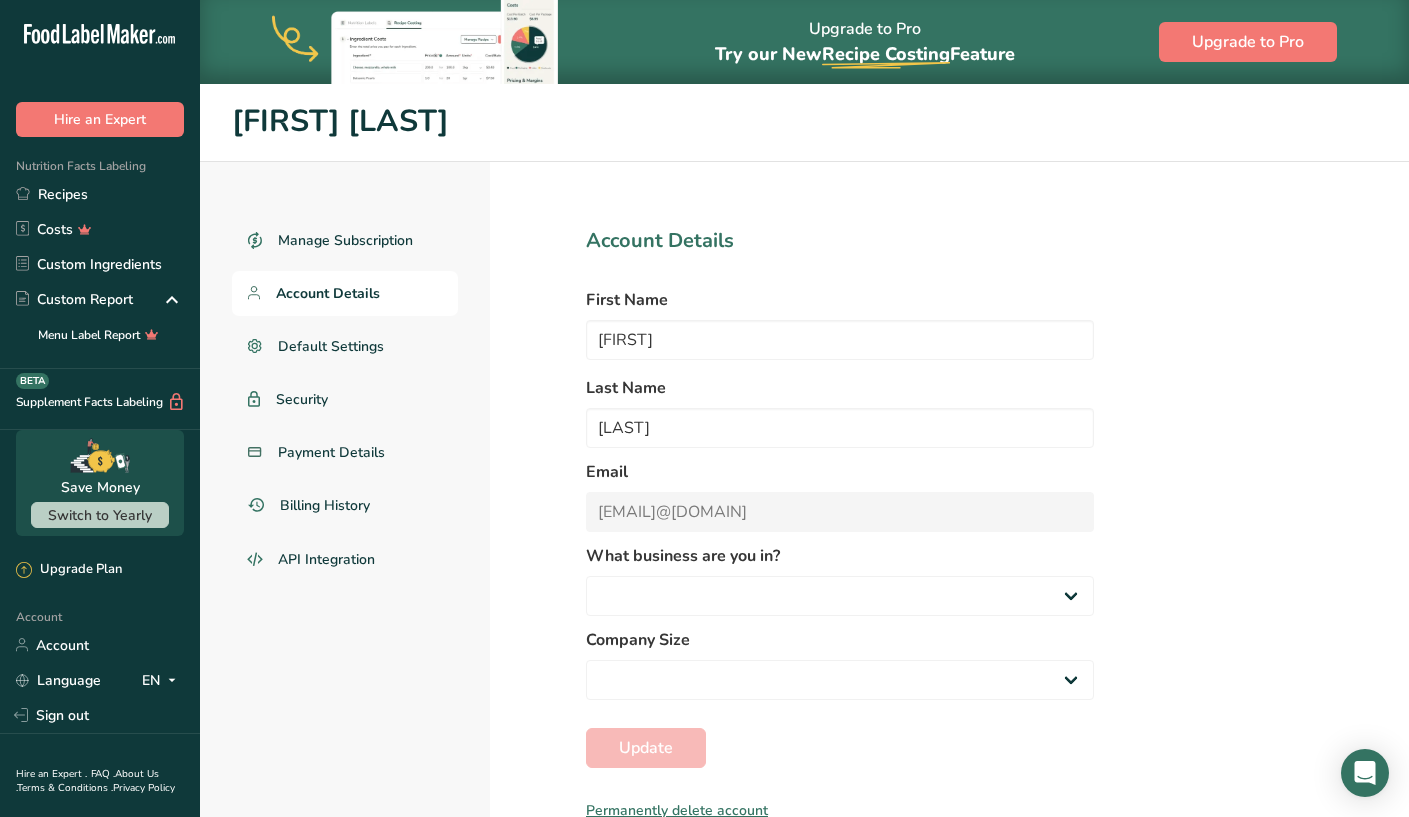 select 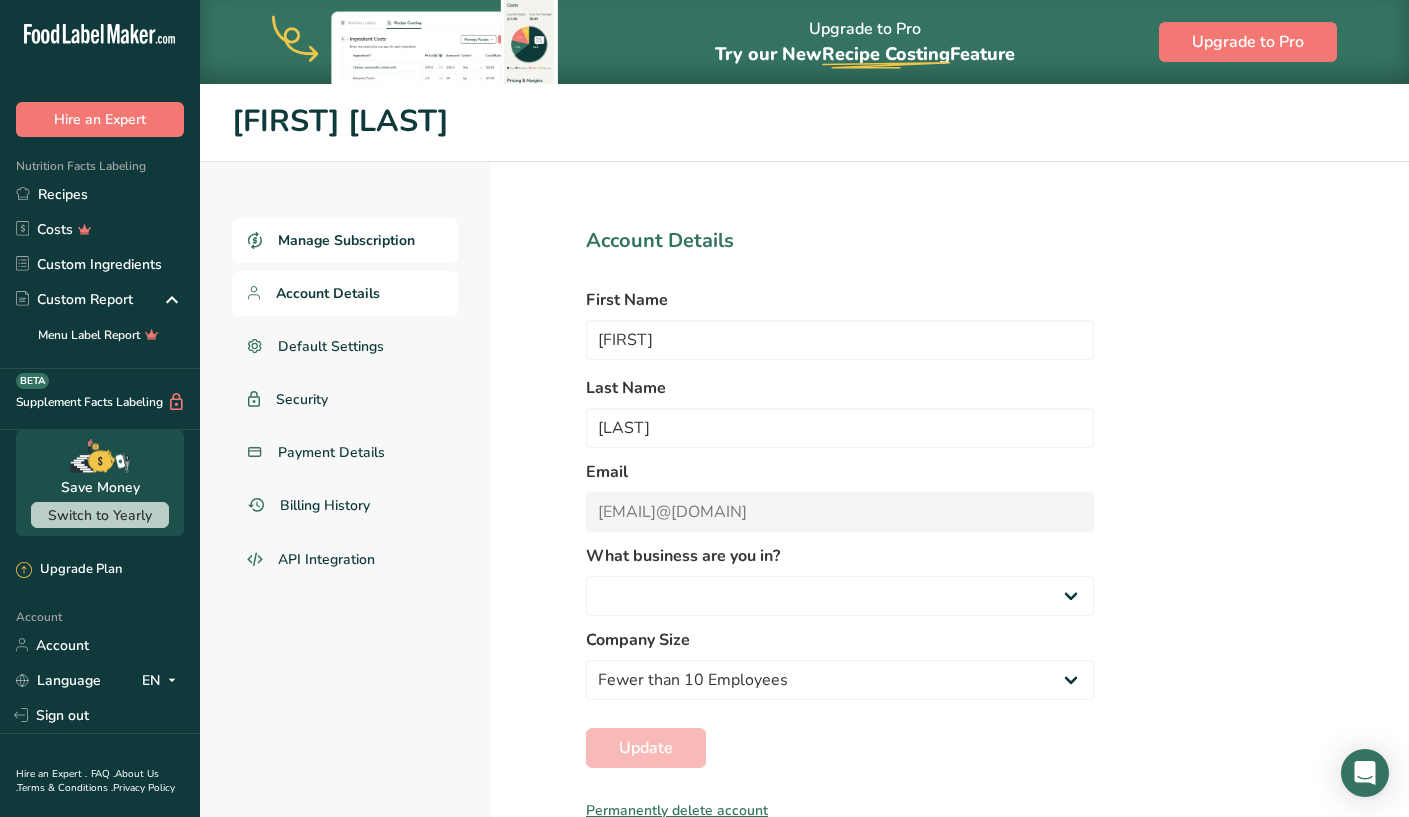 click on "Manage Subscription" at bounding box center (345, 240) 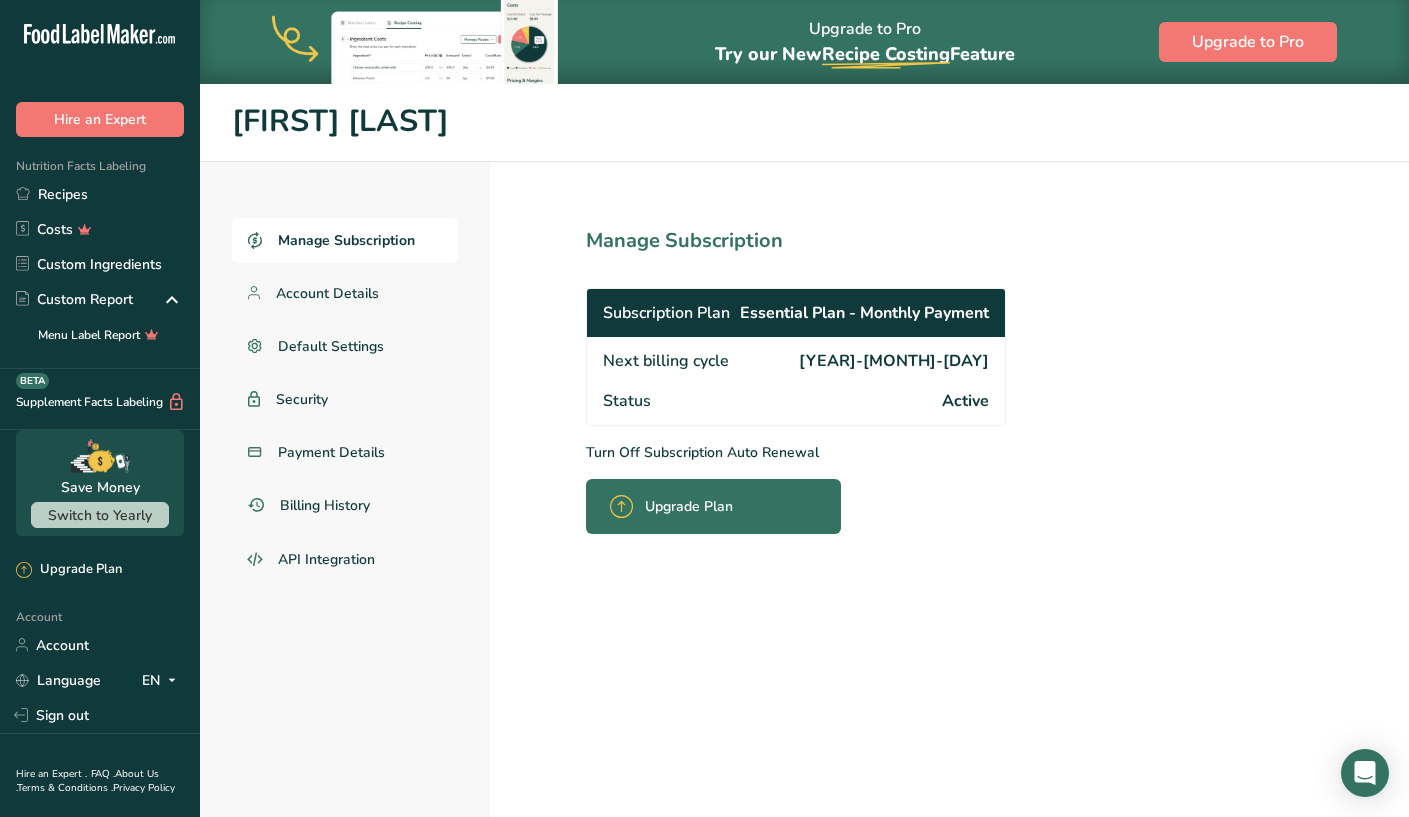 click on "Turn Off Subscription Auto Renewal" at bounding box center [840, 452] 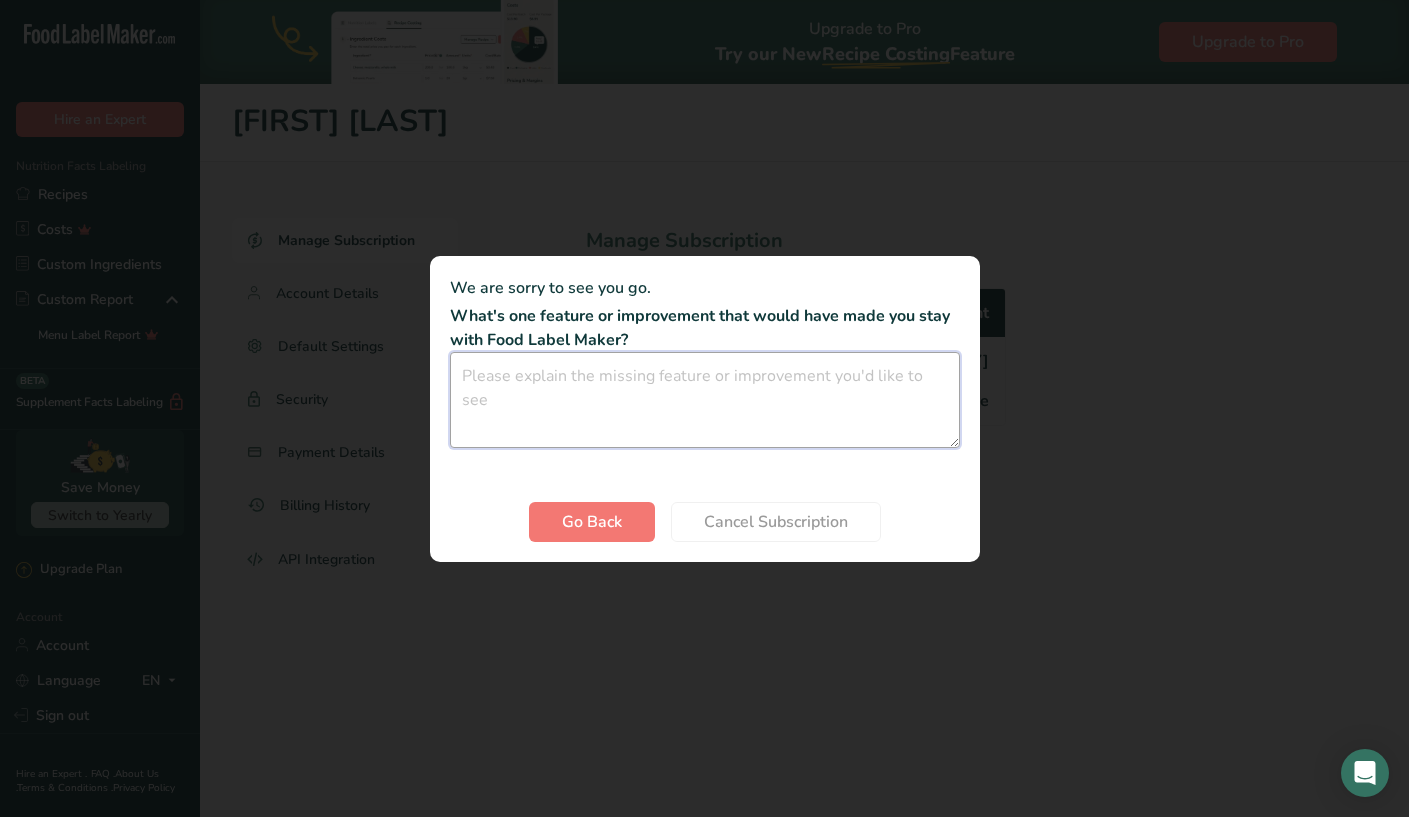 click at bounding box center [705, 400] 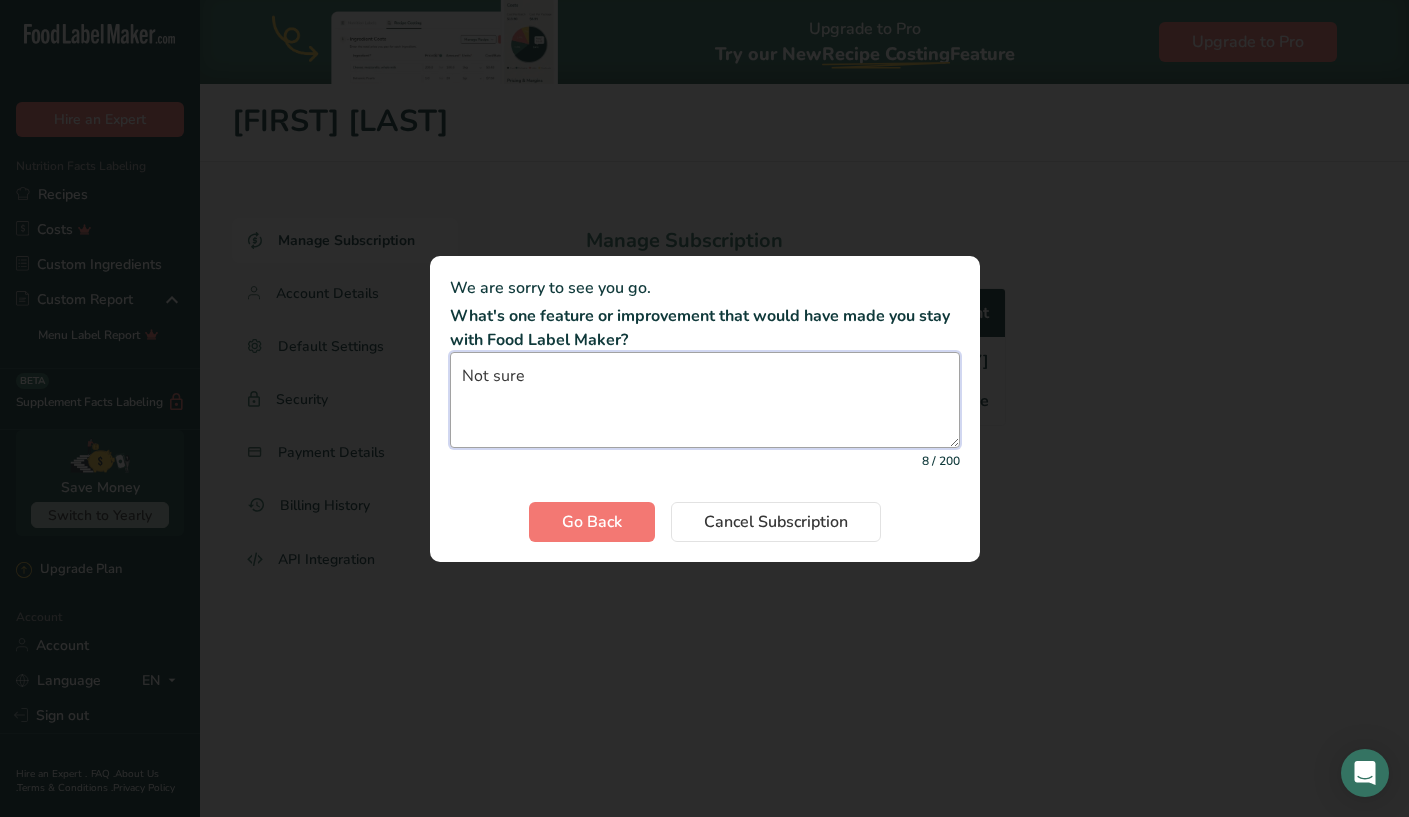 type on "Not sure" 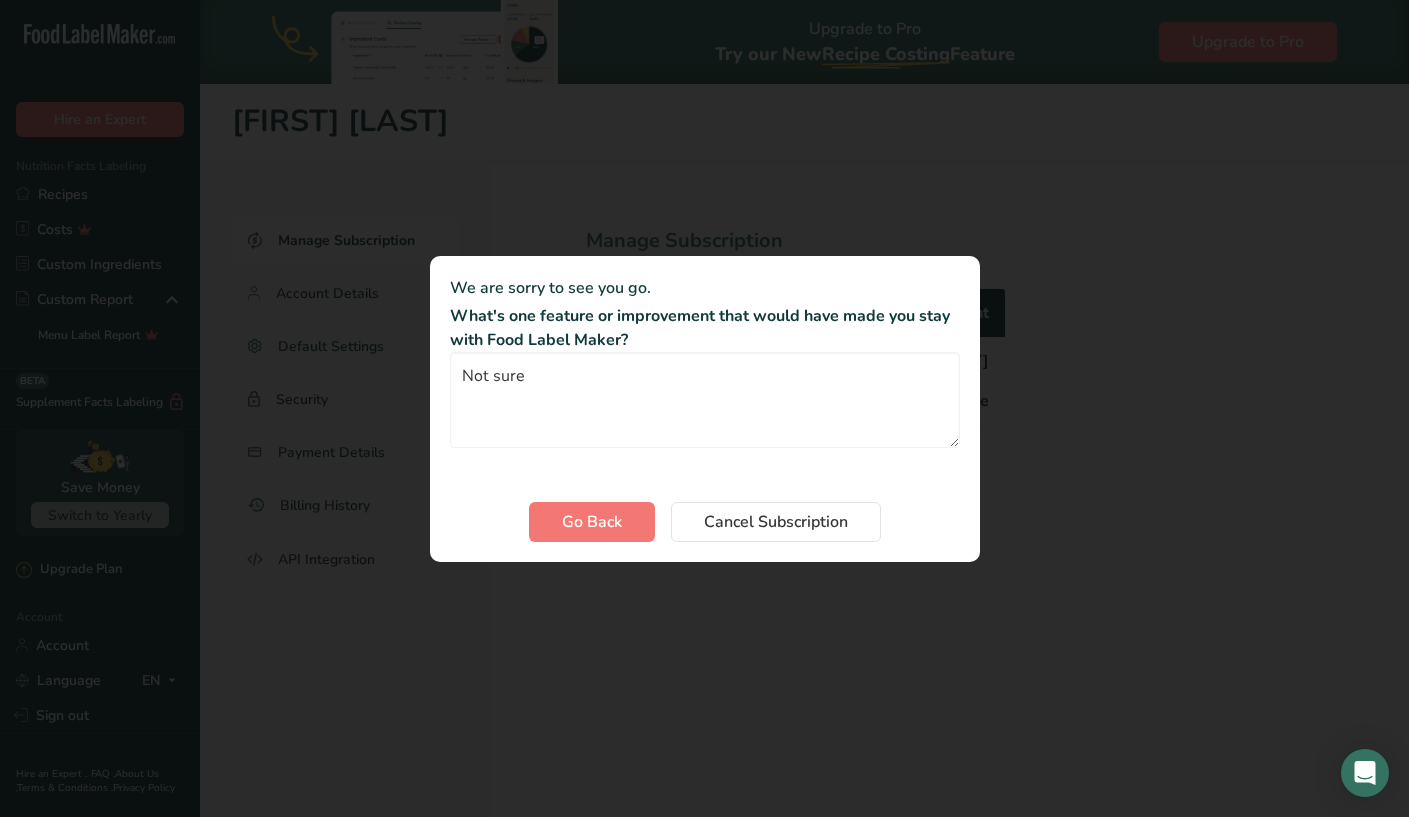 click on "We are sorry to see you go.
What's one feature or improvement that would have made you stay with Food Label Maker?
Not sure  8 / 200
Go Back
Cancel Subscription" at bounding box center (705, 409) 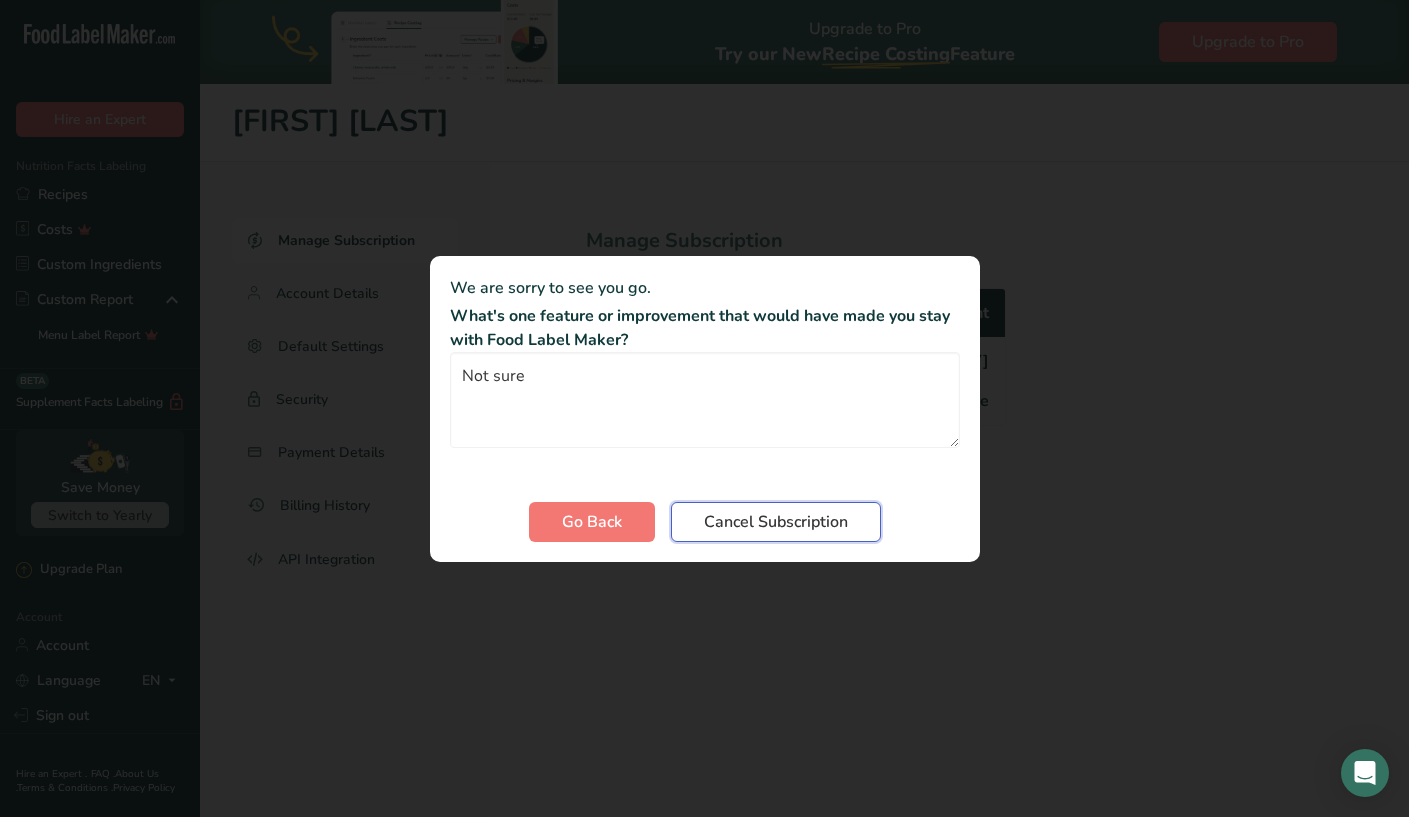 click on "Cancel Subscription" at bounding box center (776, 522) 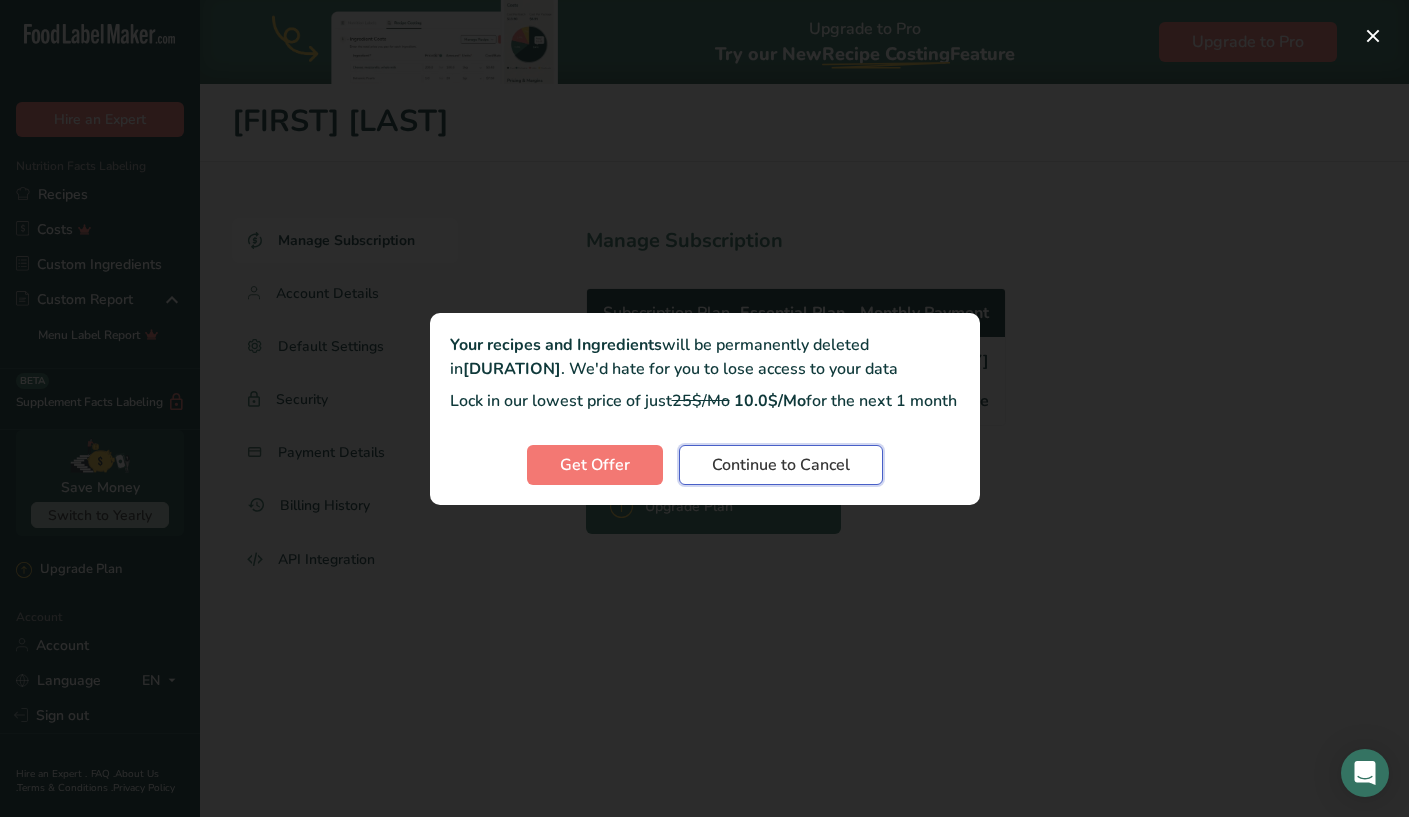 click on "Continue to Cancel" at bounding box center (781, 465) 